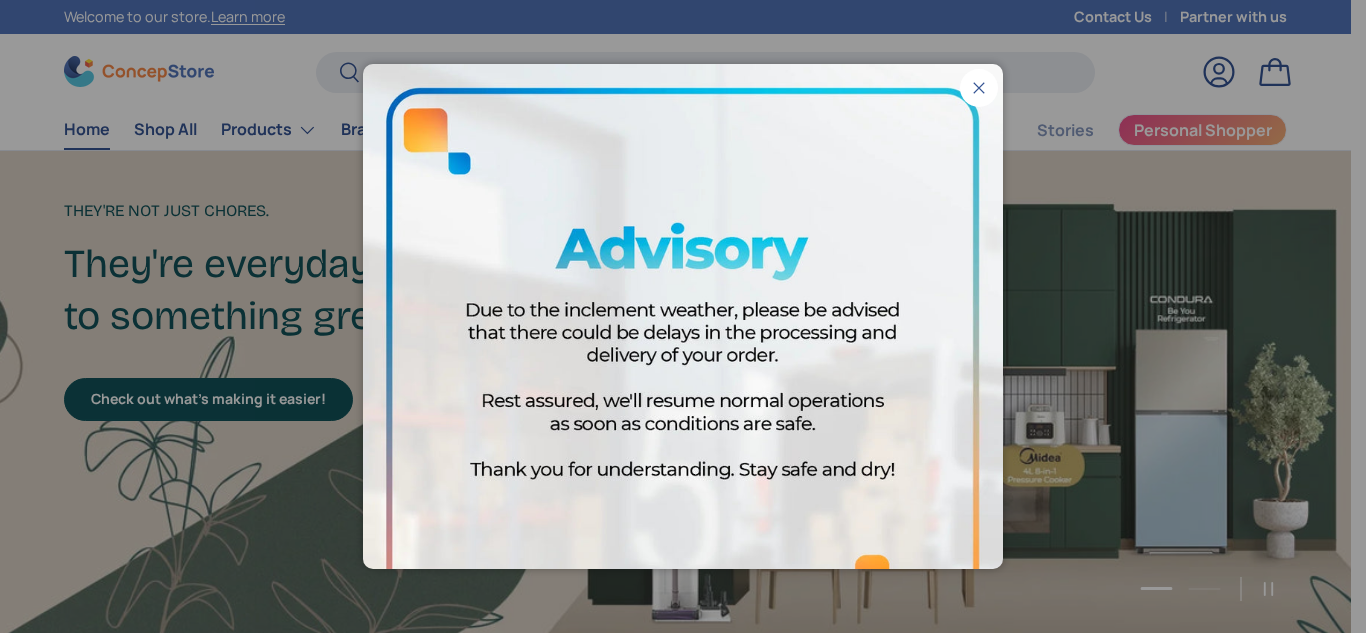 scroll, scrollTop: 0, scrollLeft: 0, axis: both 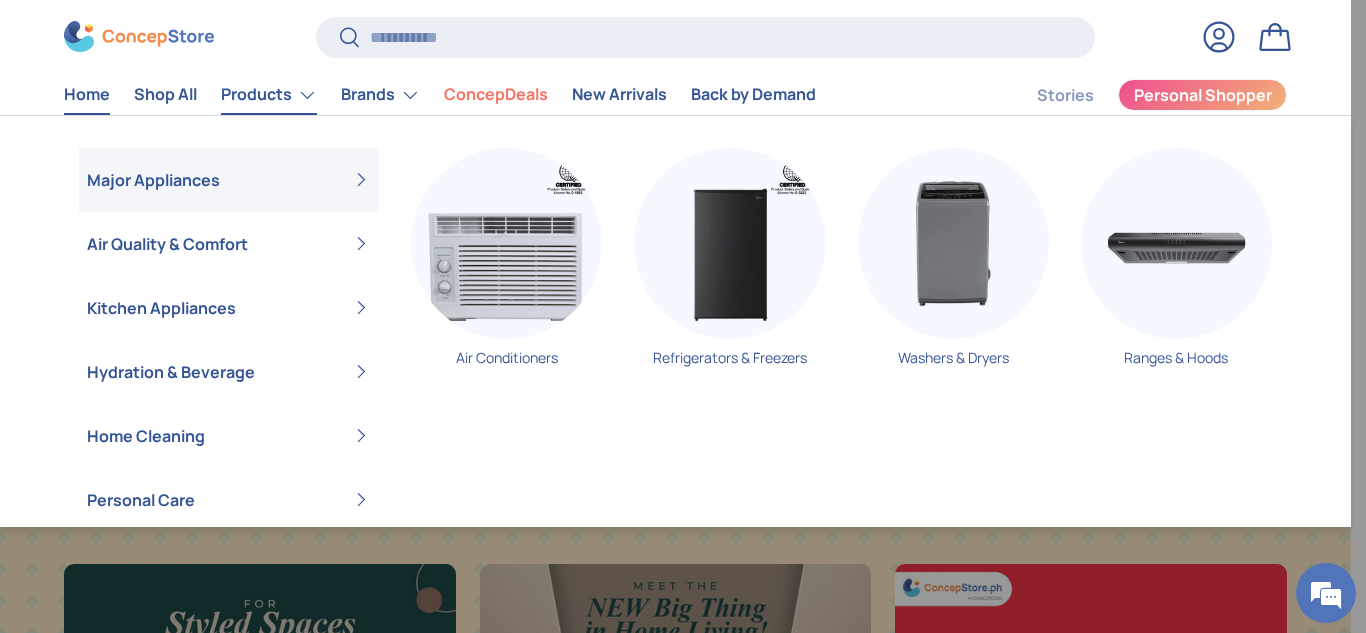click on "Products" at bounding box center (269, 95) 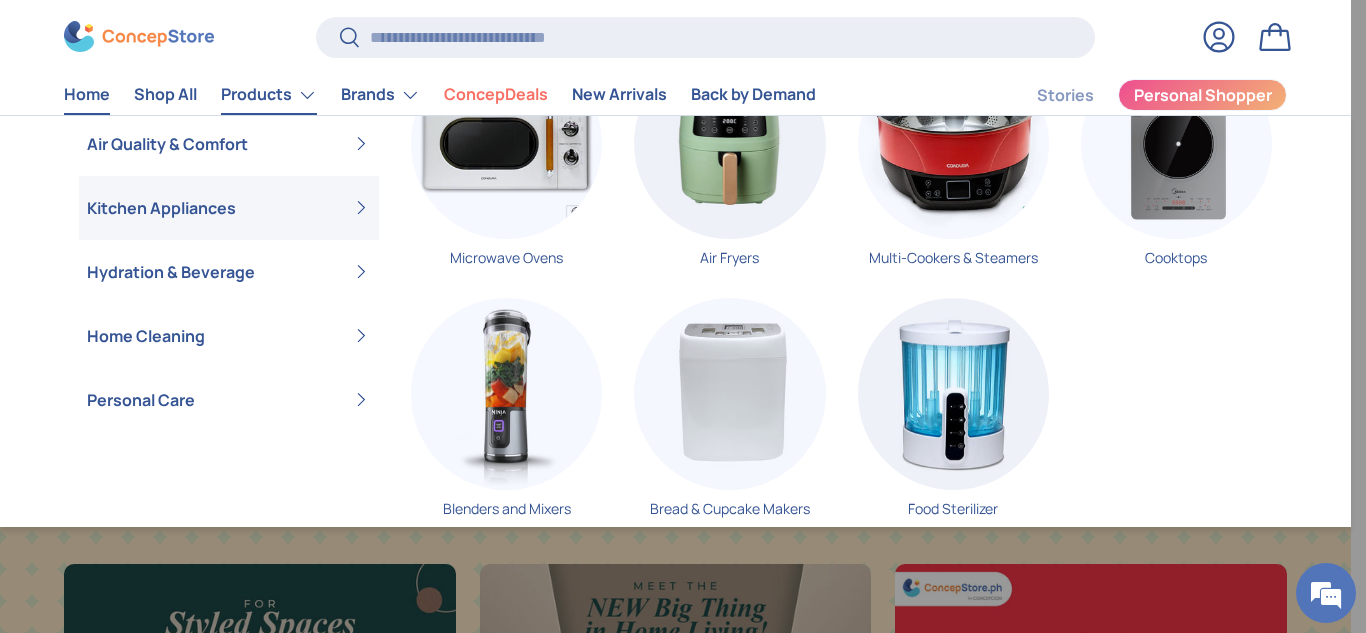 scroll, scrollTop: 37, scrollLeft: 0, axis: vertical 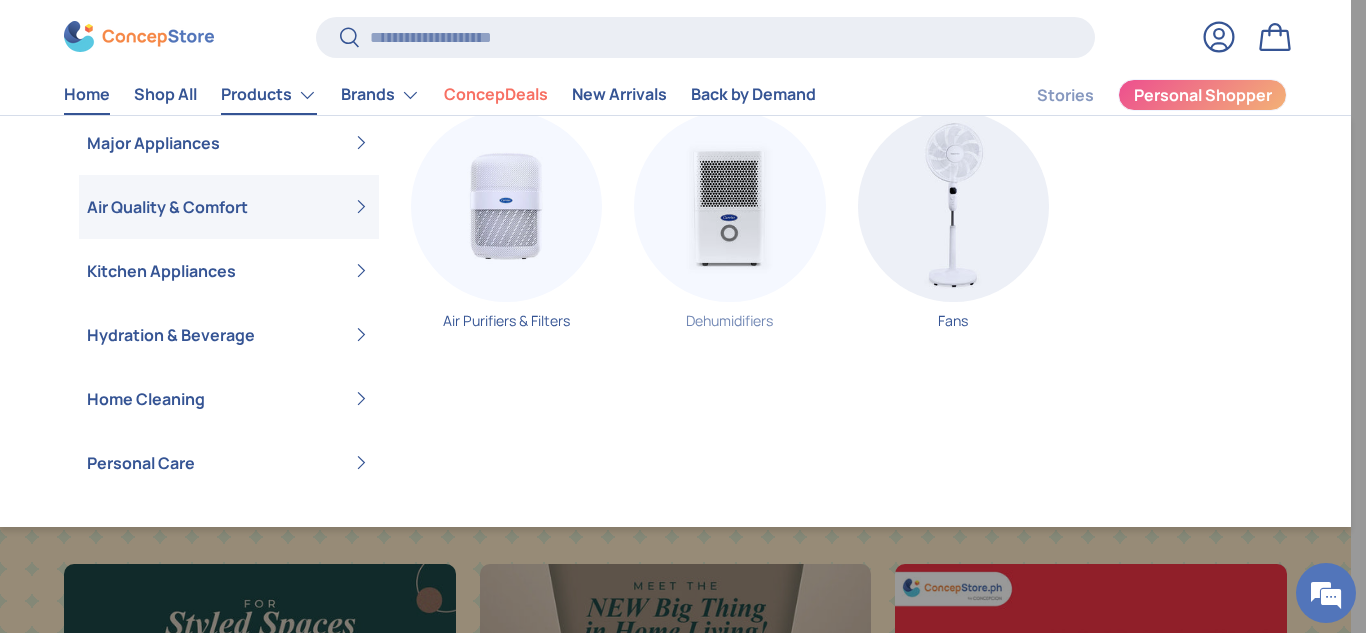 click at bounding box center (729, 206) 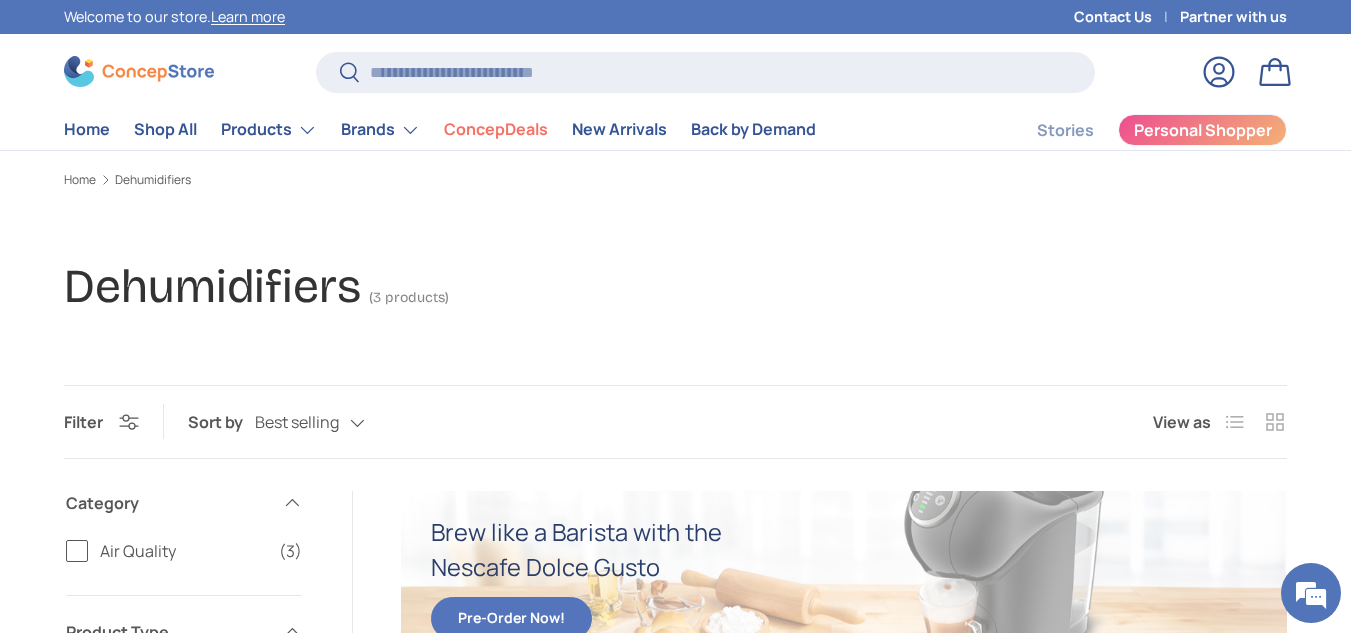 scroll, scrollTop: 0, scrollLeft: 0, axis: both 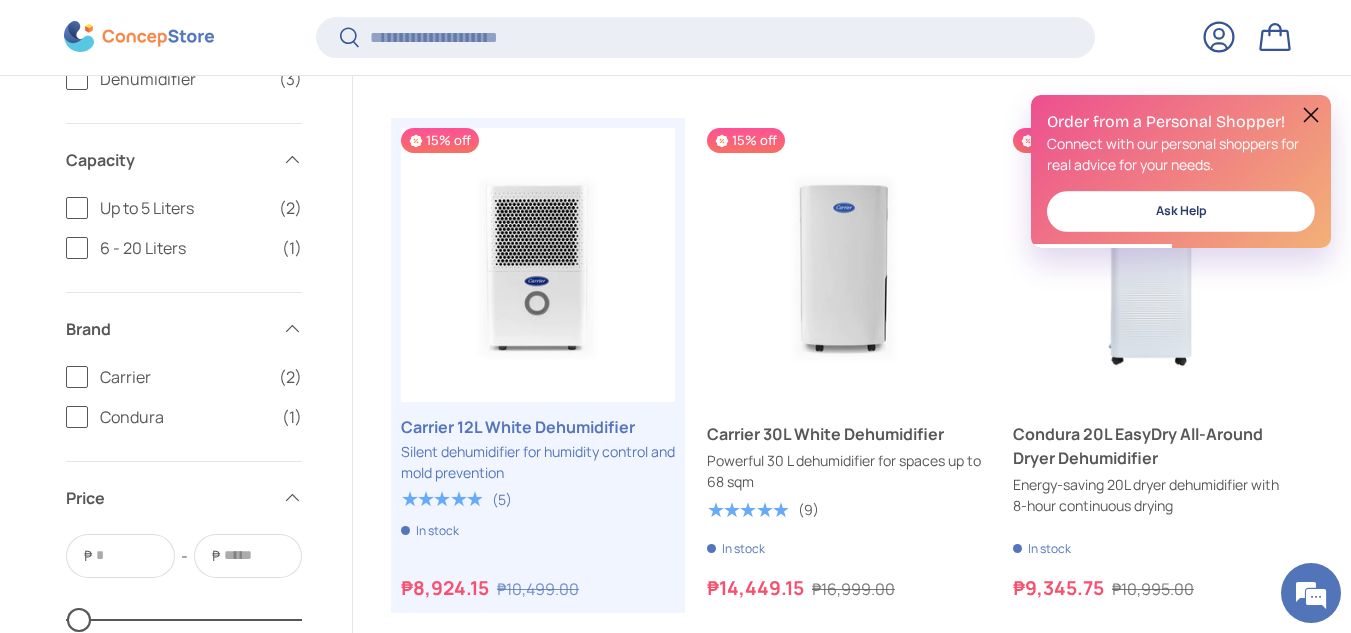 click at bounding box center [1311, 115] 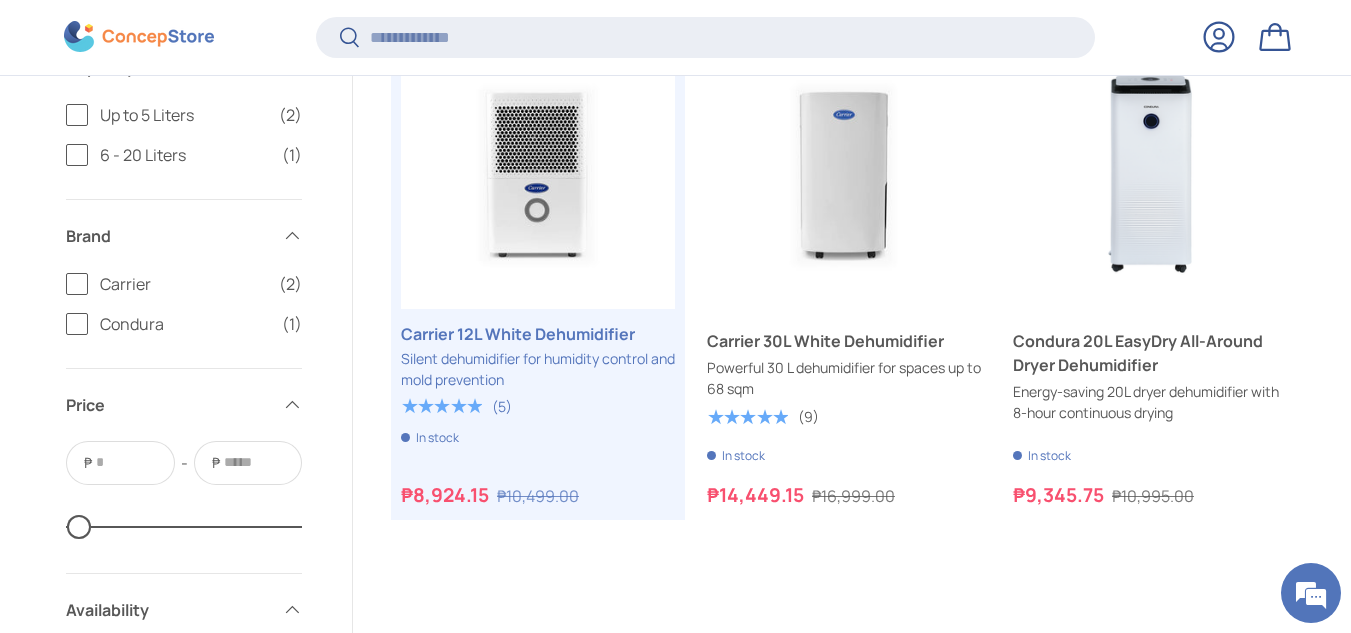 scroll, scrollTop: 696, scrollLeft: 0, axis: vertical 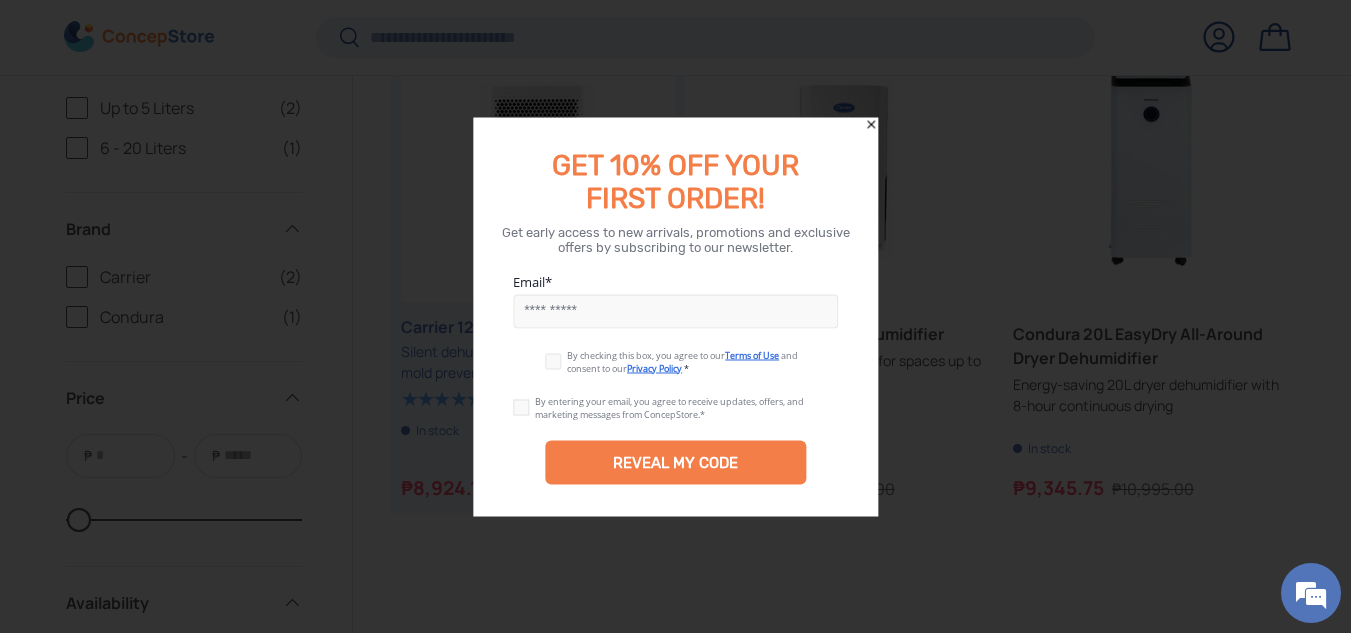 click 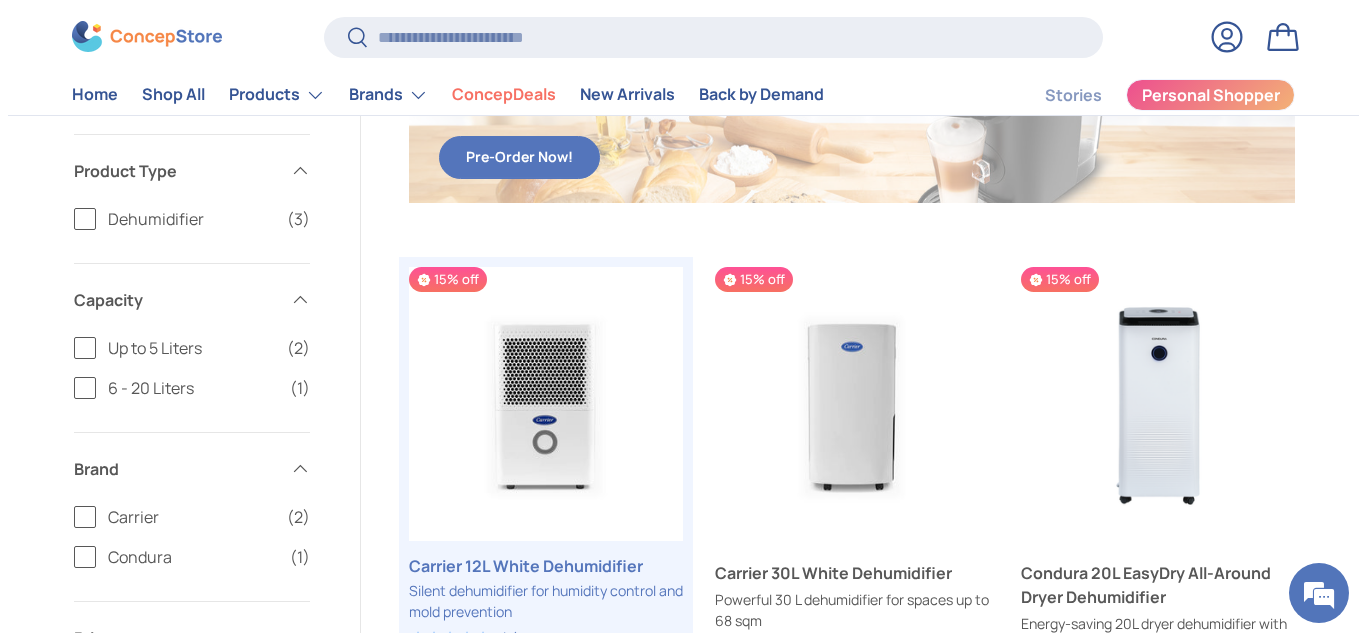 scroll, scrollTop: 4, scrollLeft: 0, axis: vertical 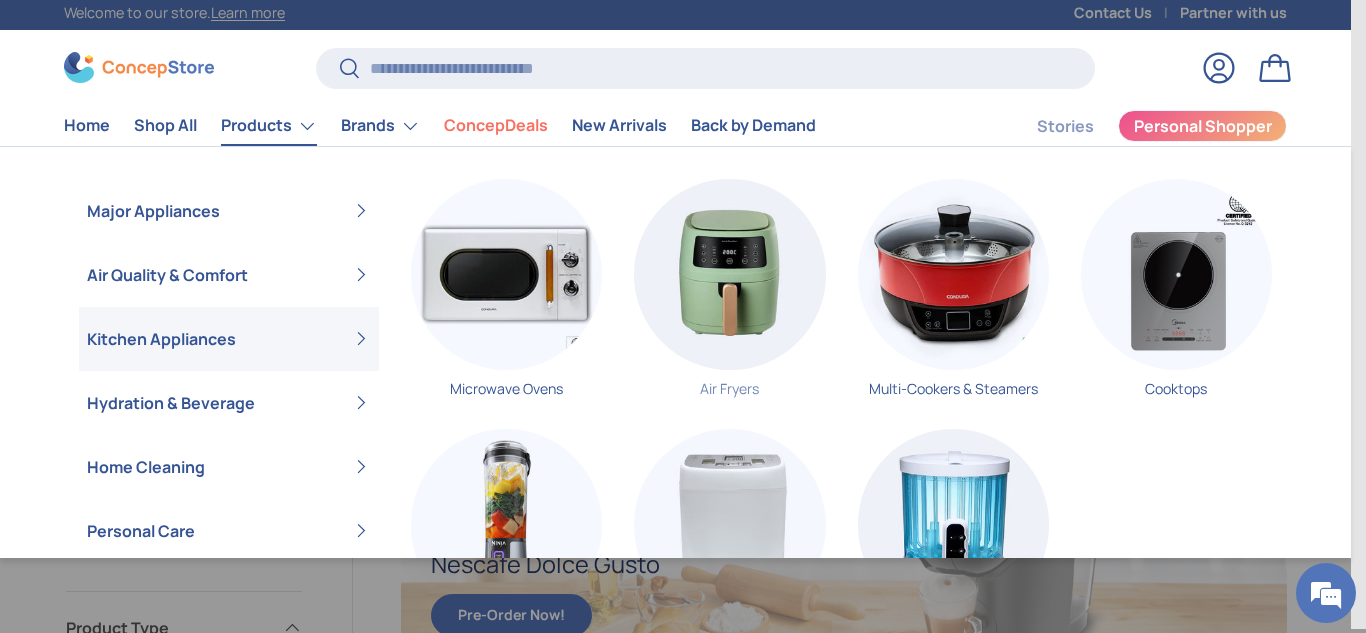 click at bounding box center (729, 274) 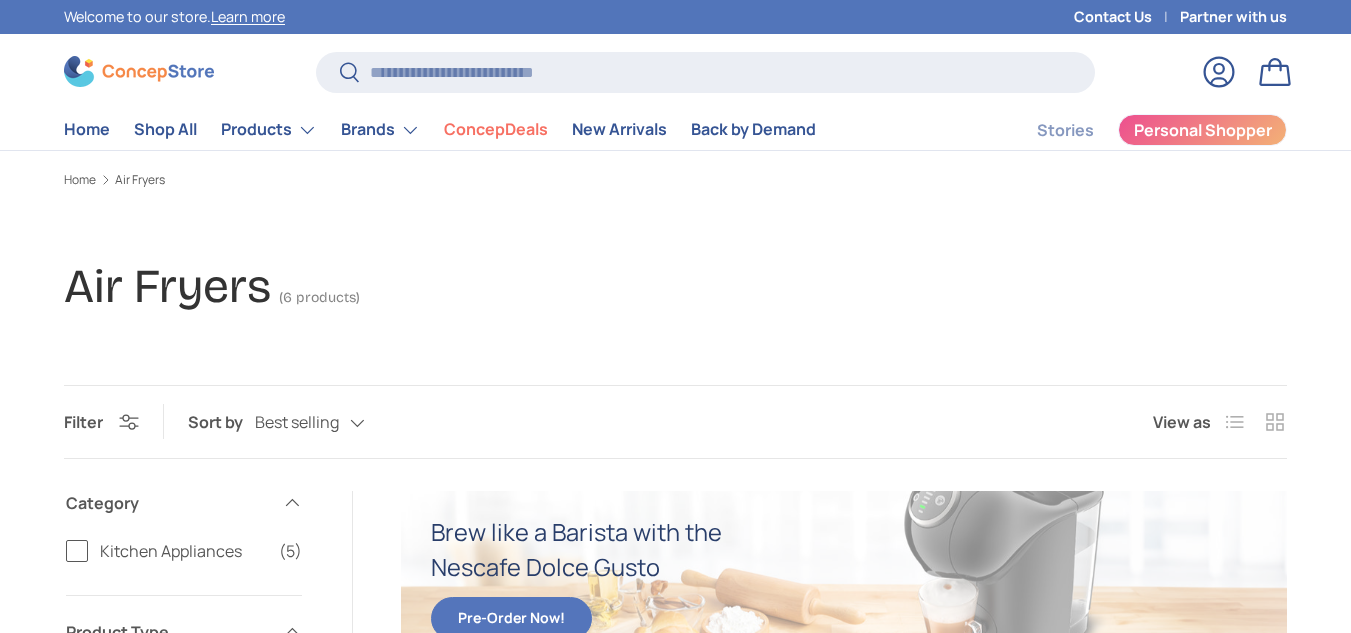 scroll, scrollTop: 0, scrollLeft: 0, axis: both 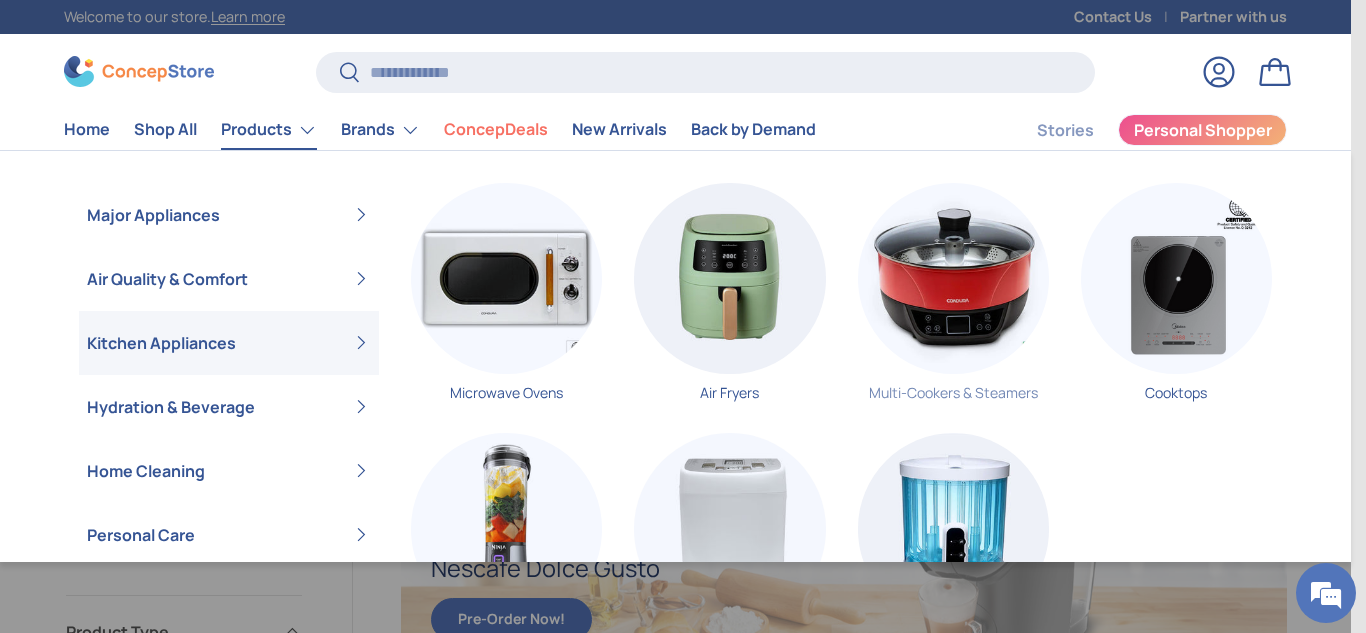click at bounding box center (953, 278) 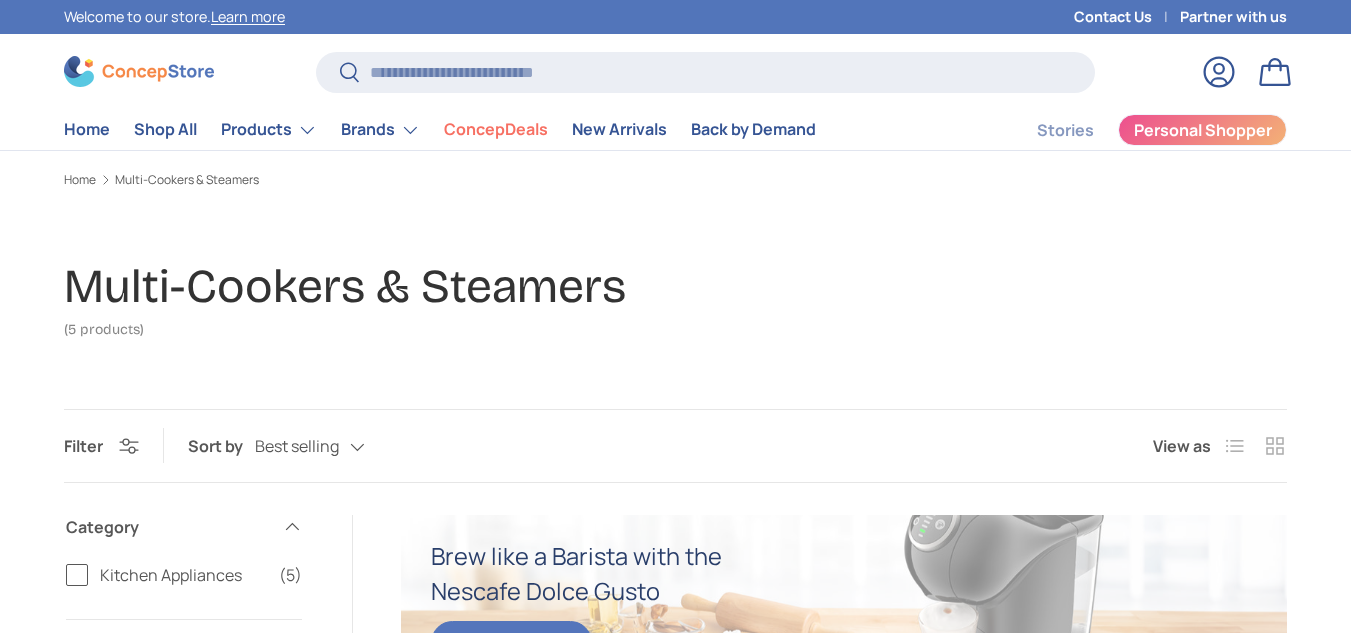 scroll, scrollTop: 0, scrollLeft: 0, axis: both 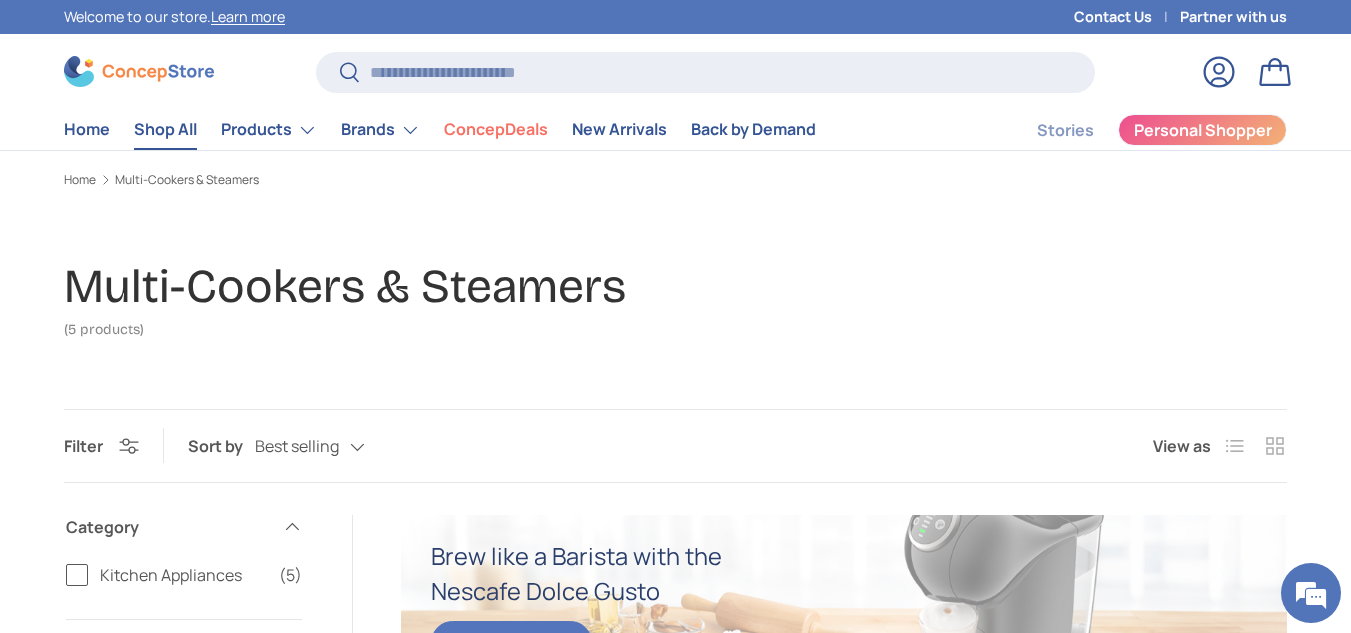 click on "Shop All" at bounding box center (165, 129) 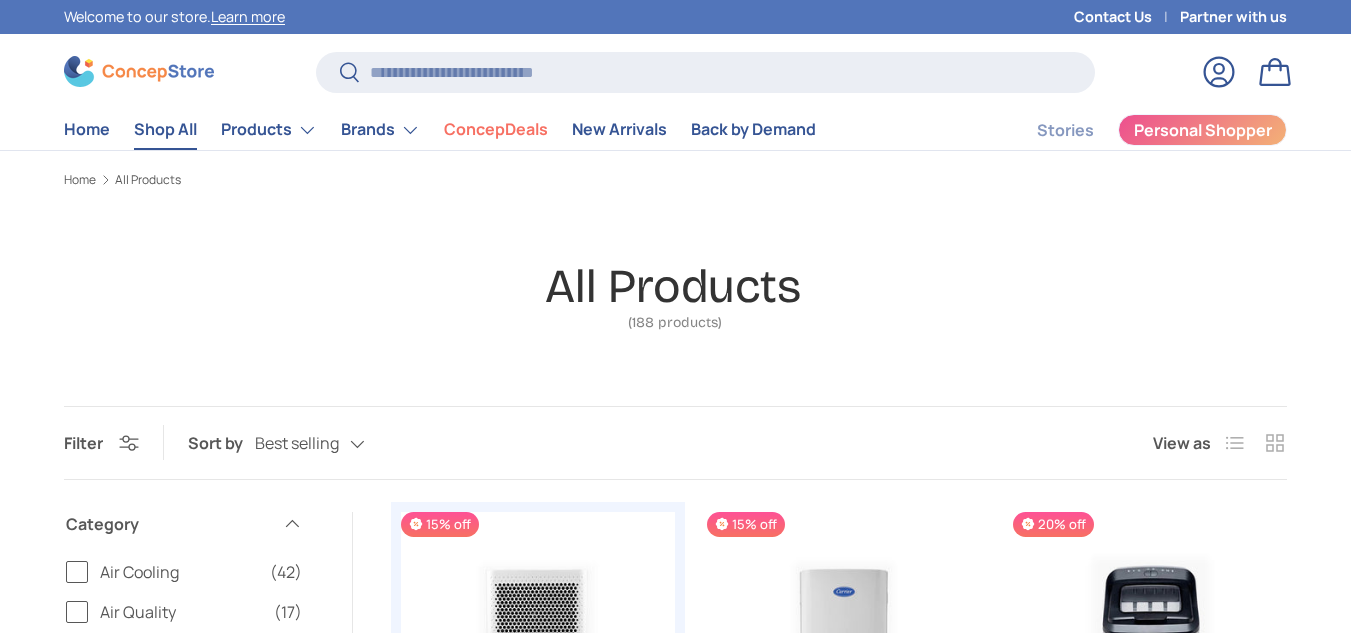 scroll, scrollTop: 0, scrollLeft: 0, axis: both 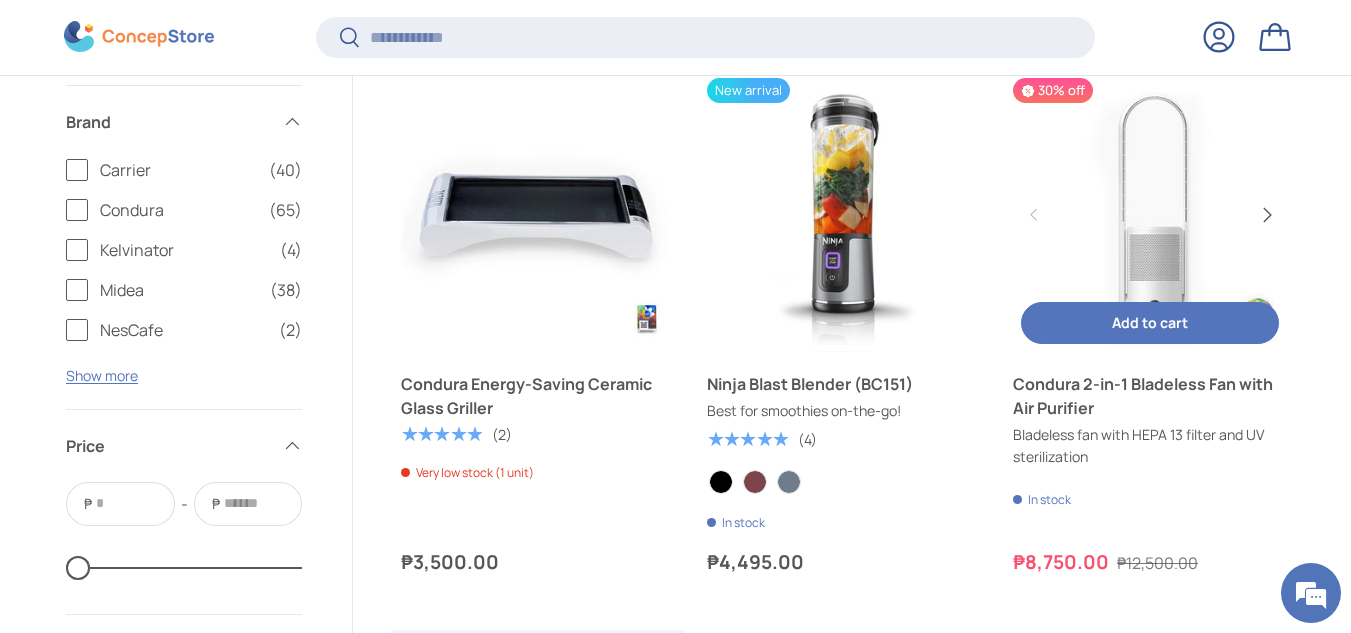 click on "Next" at bounding box center [1266, 215] 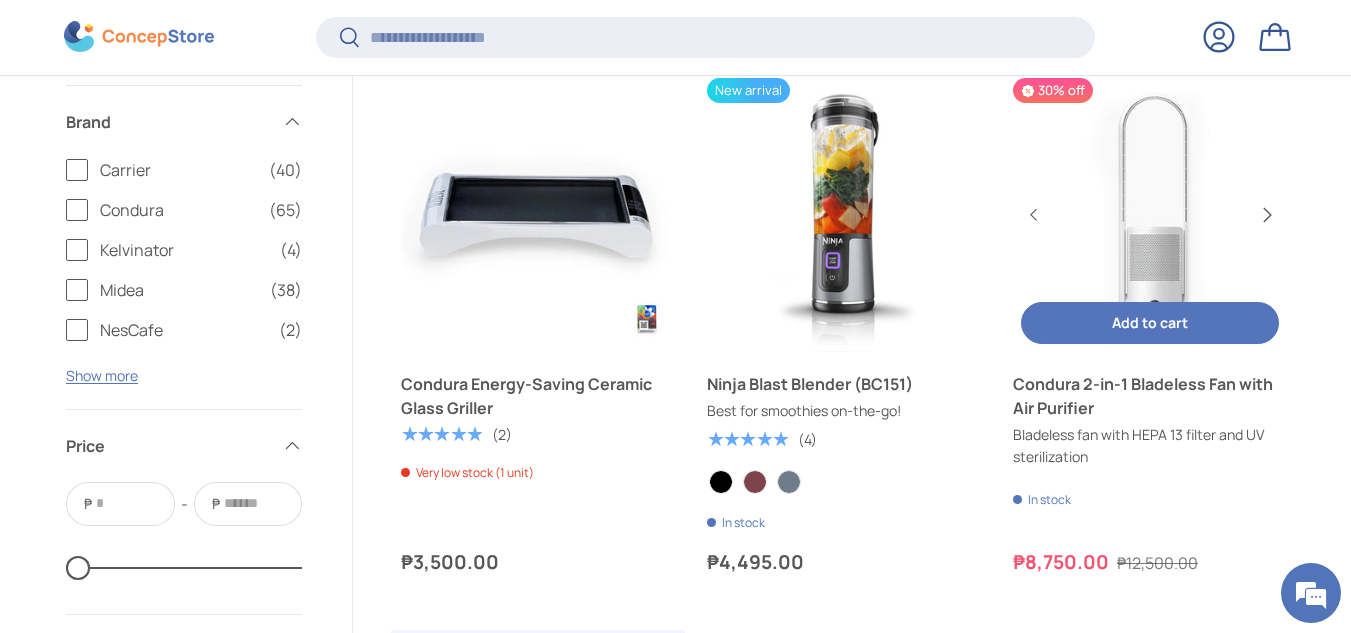 click on "Next" at bounding box center (1266, 215) 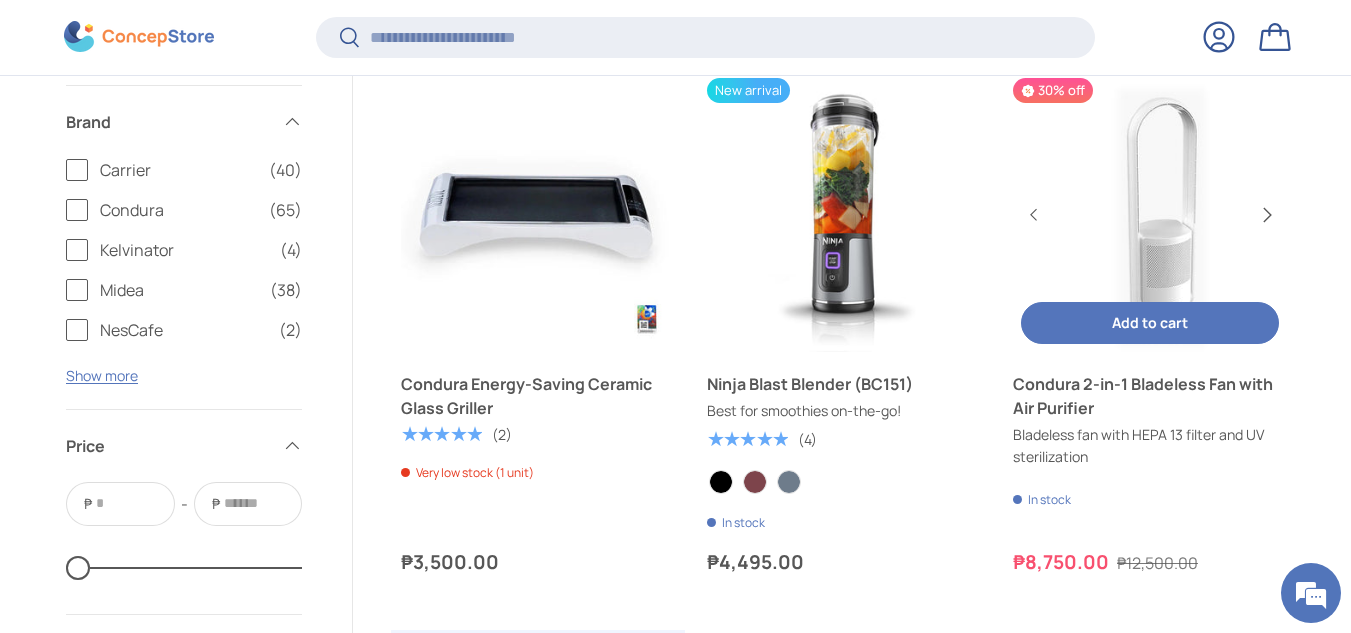 scroll, scrollTop: 0, scrollLeft: 548, axis: horizontal 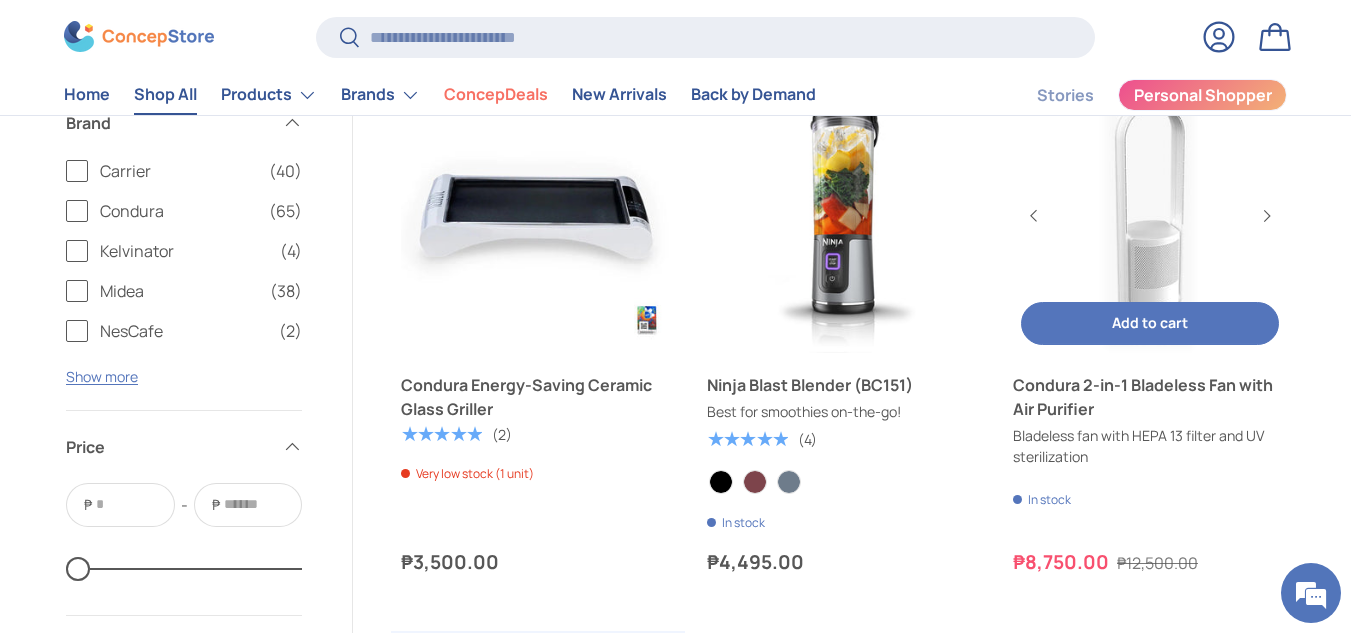 click at bounding box center (1150, 216) 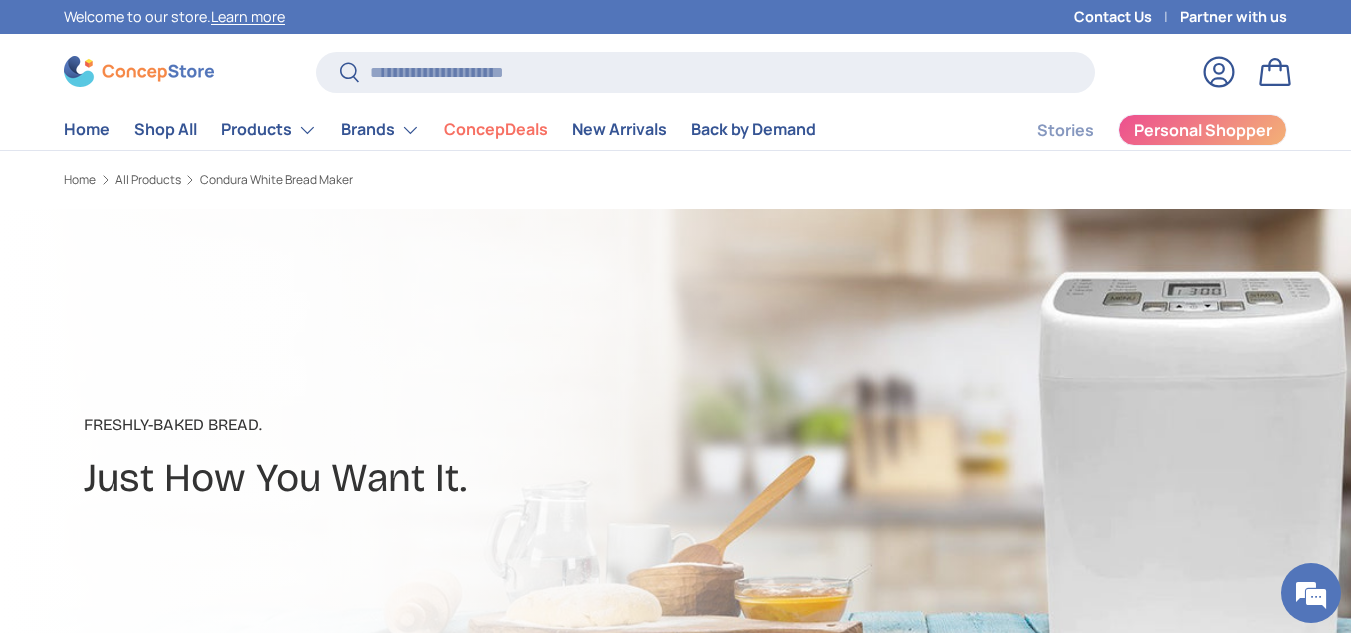 scroll, scrollTop: 0, scrollLeft: 0, axis: both 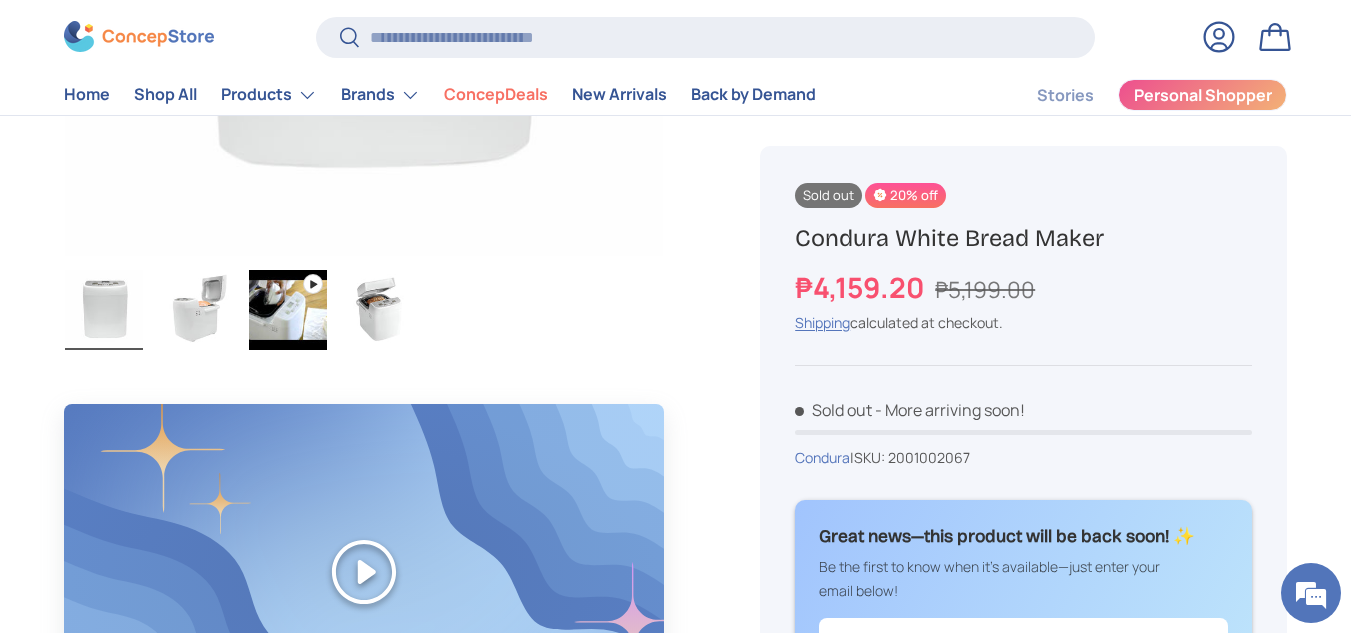 click at bounding box center [380, 310] 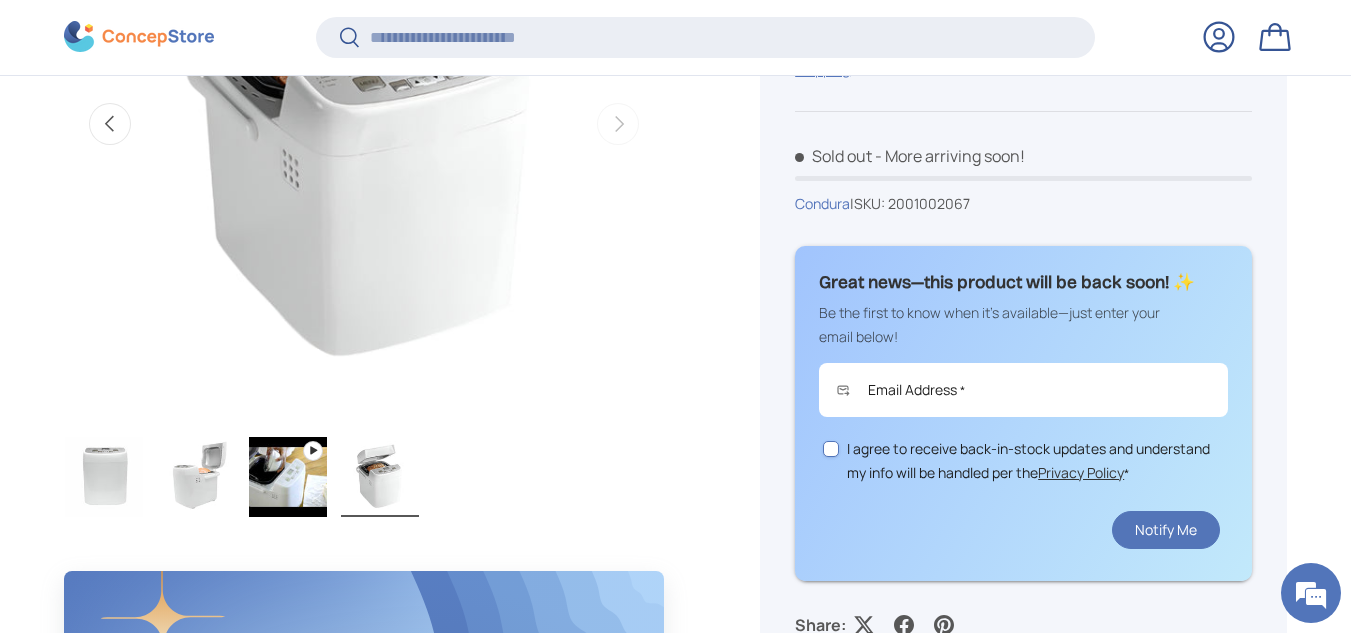 scroll, scrollTop: 1096, scrollLeft: 0, axis: vertical 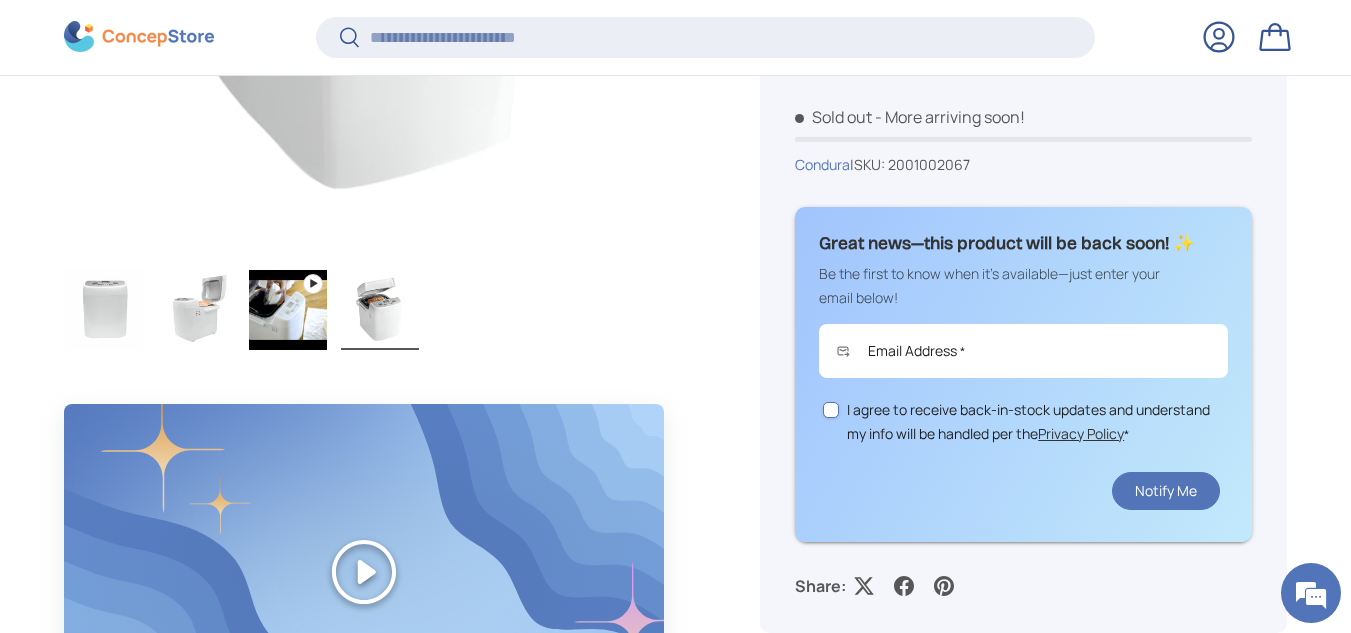 click at bounding box center [196, 310] 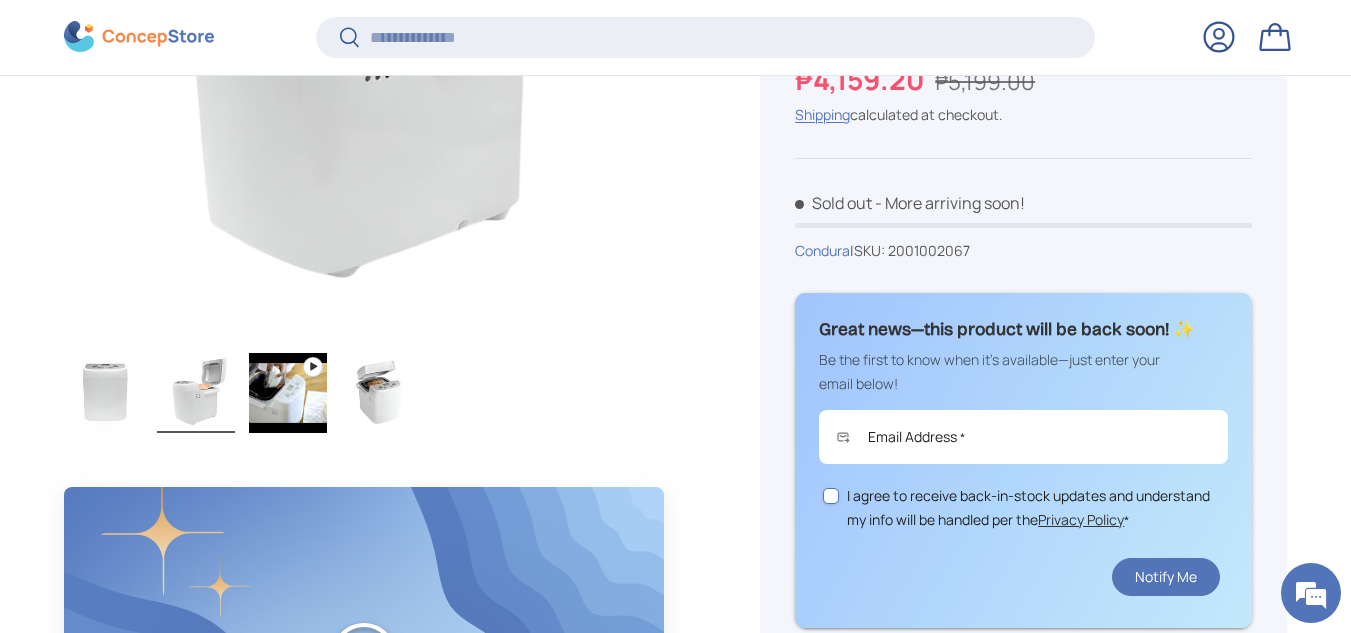 scroll, scrollTop: 1096, scrollLeft: 0, axis: vertical 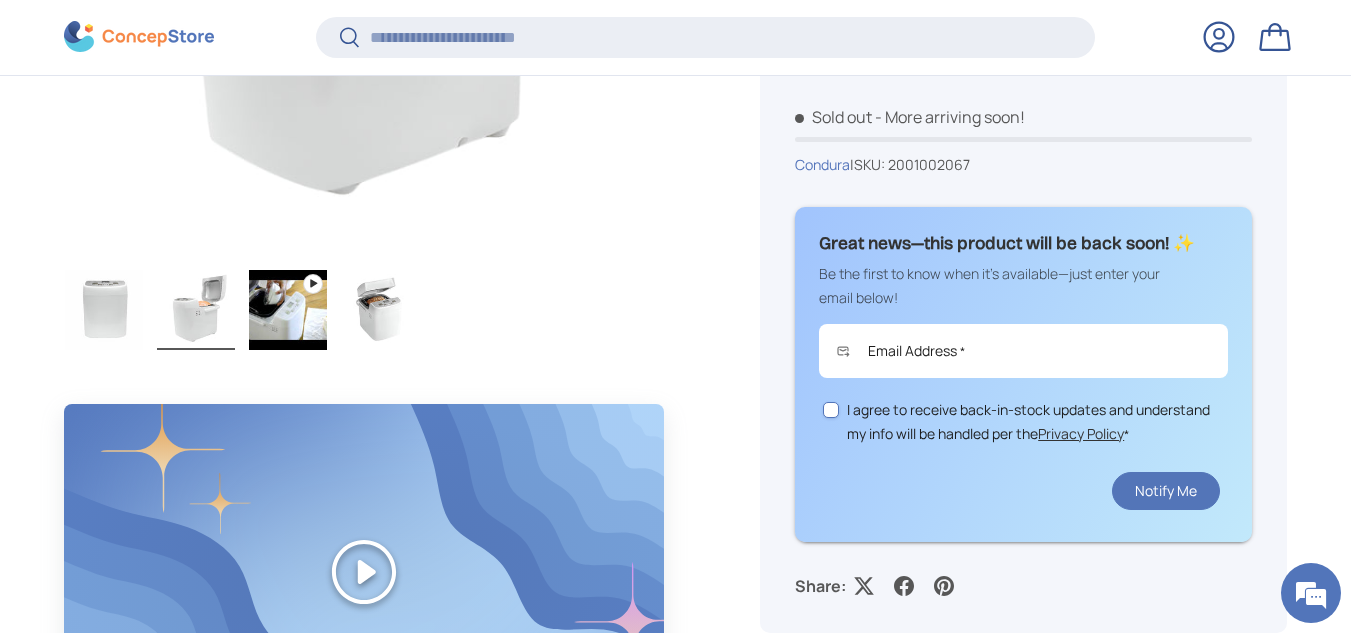 click at bounding box center (104, 310) 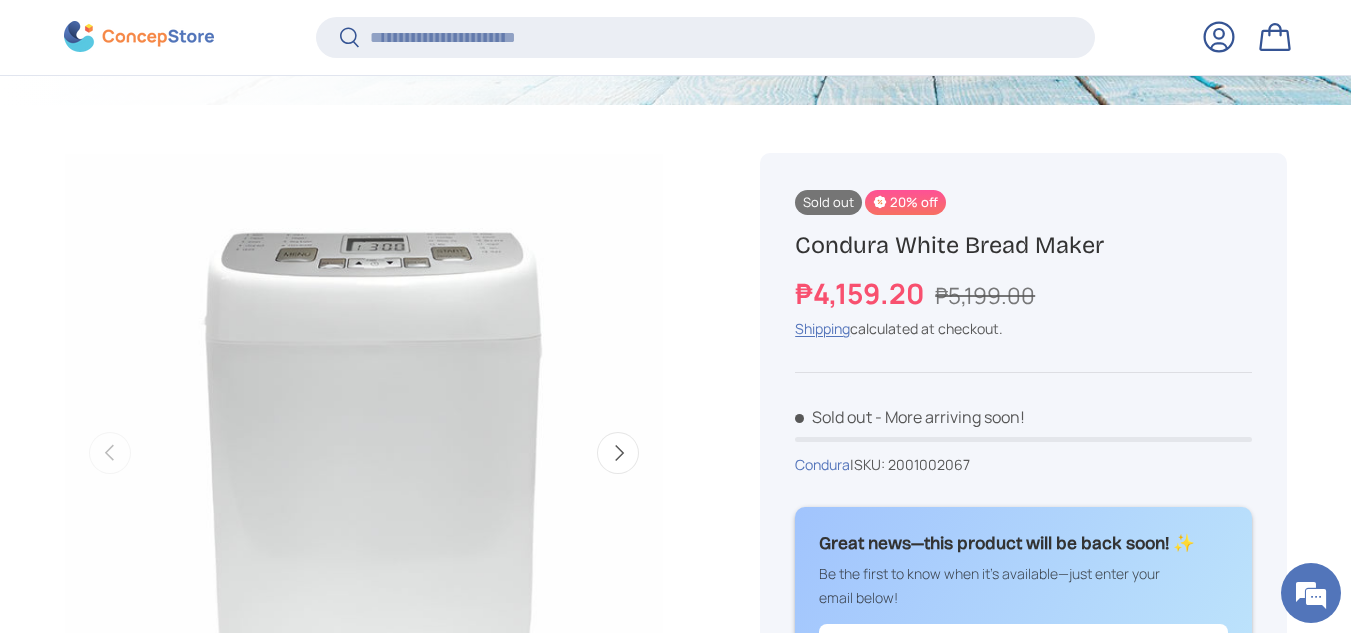 scroll, scrollTop: 696, scrollLeft: 0, axis: vertical 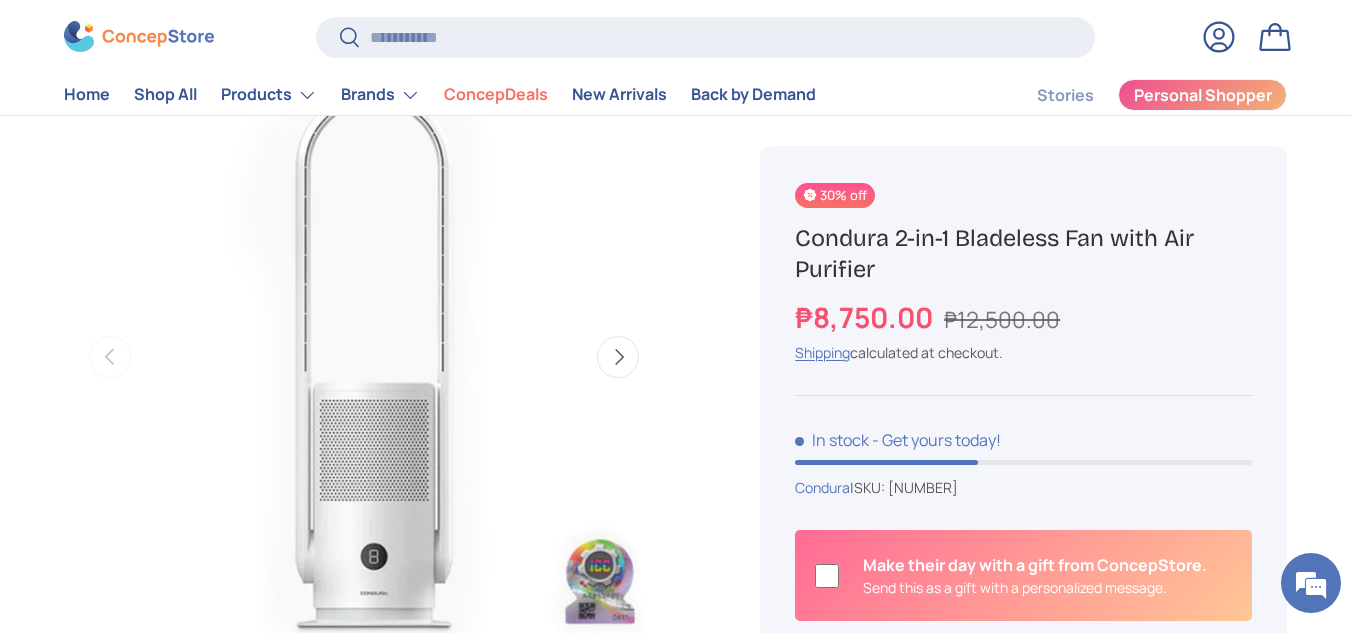 click on "Next" at bounding box center [618, 357] 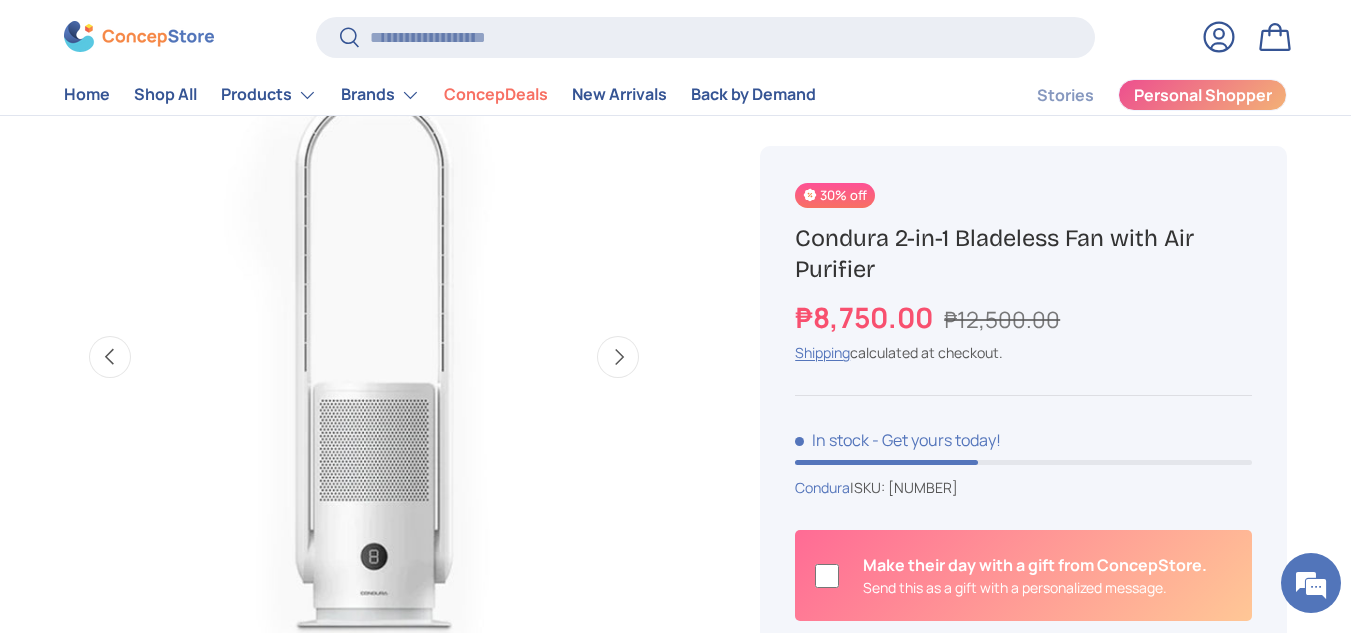 click on "Next" at bounding box center [618, 357] 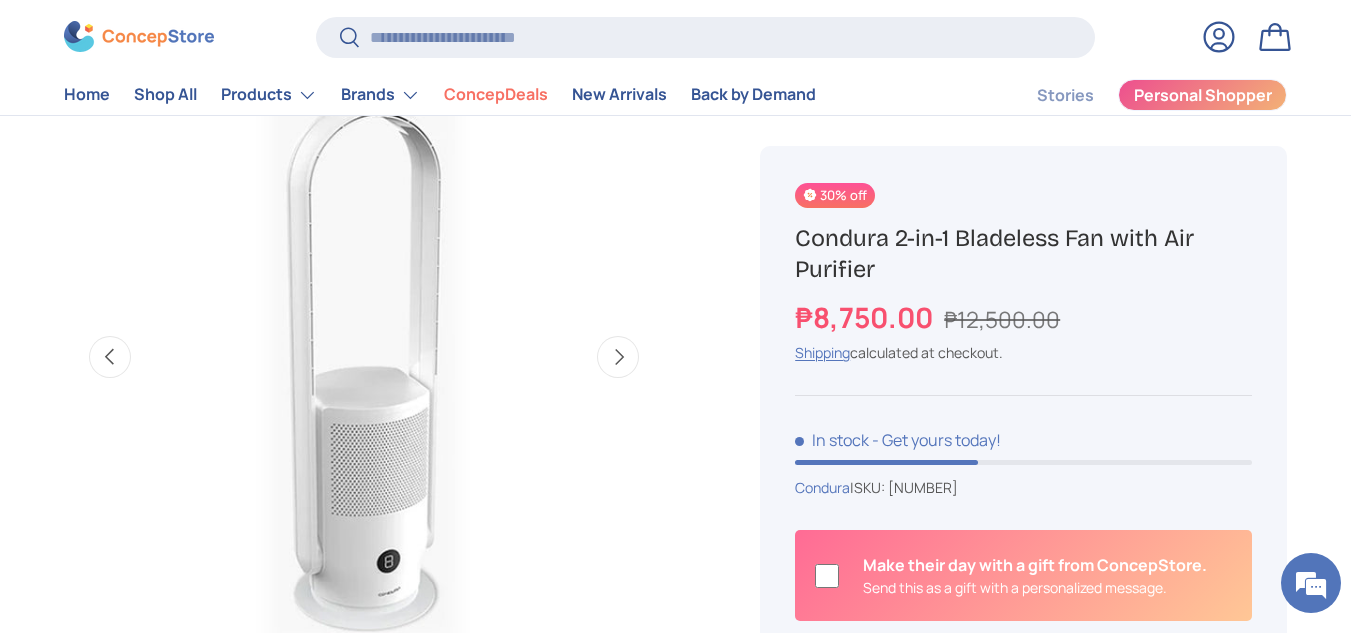 click on "Next" at bounding box center (618, 357) 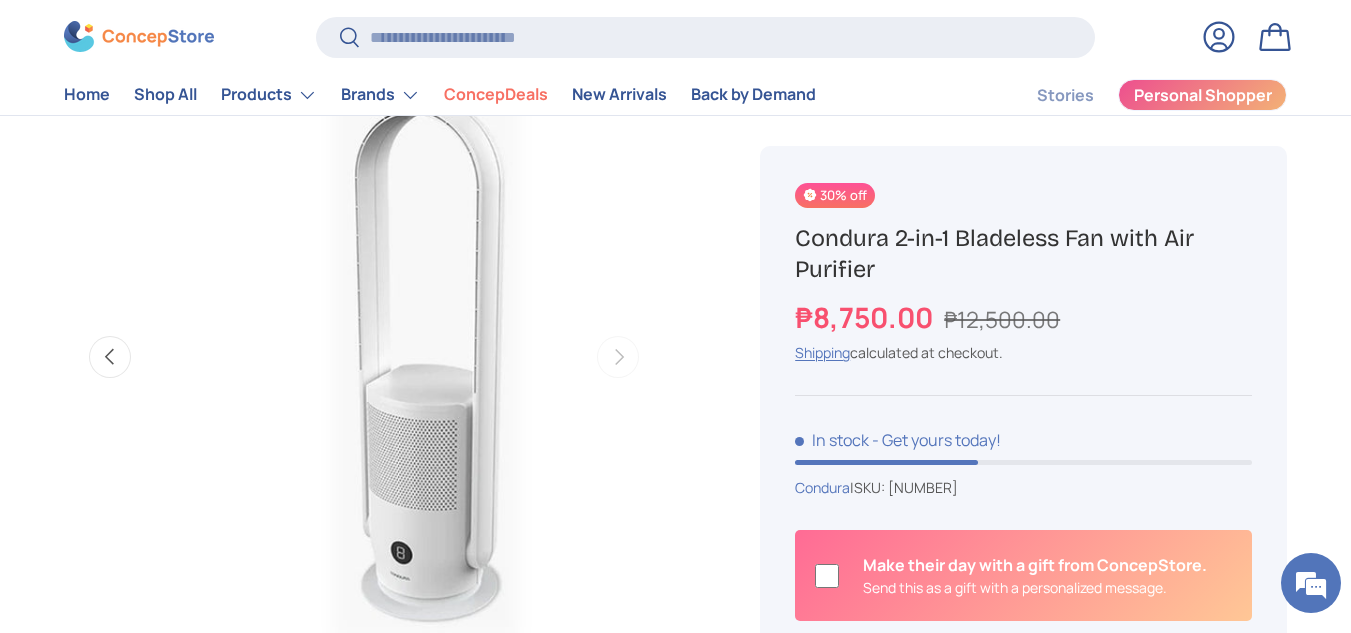 scroll, scrollTop: 0, scrollLeft: 1831, axis: horizontal 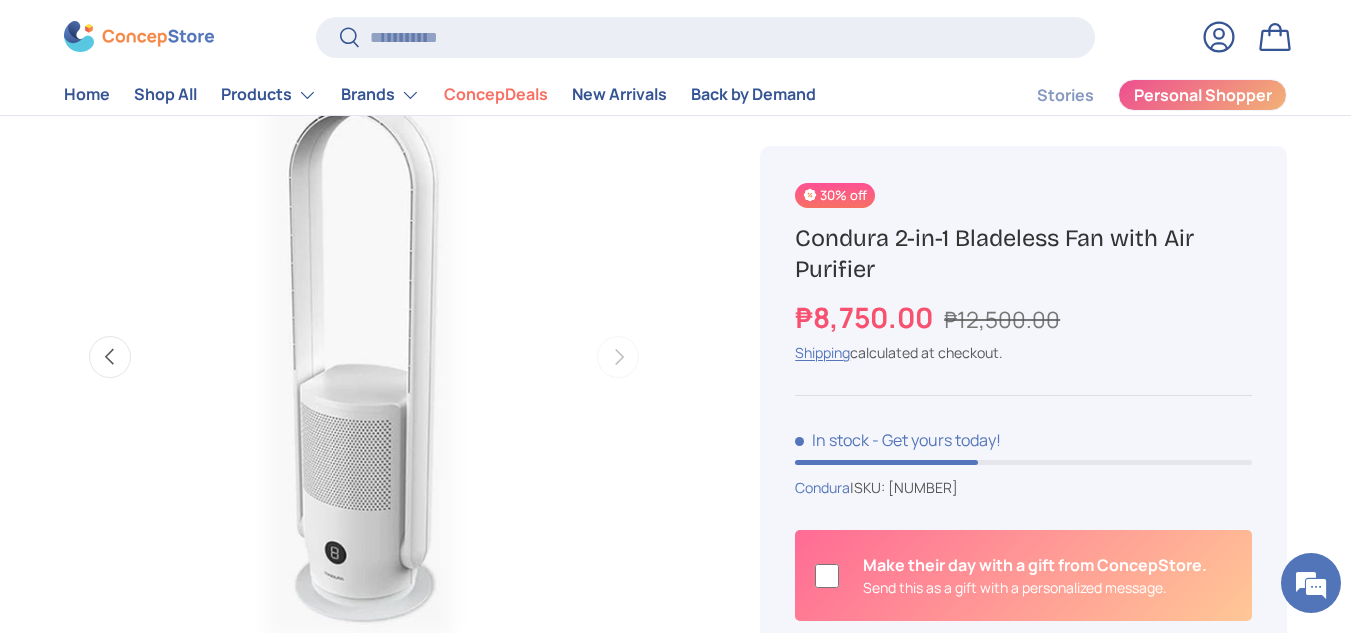 click on "Previous" at bounding box center (110, 357) 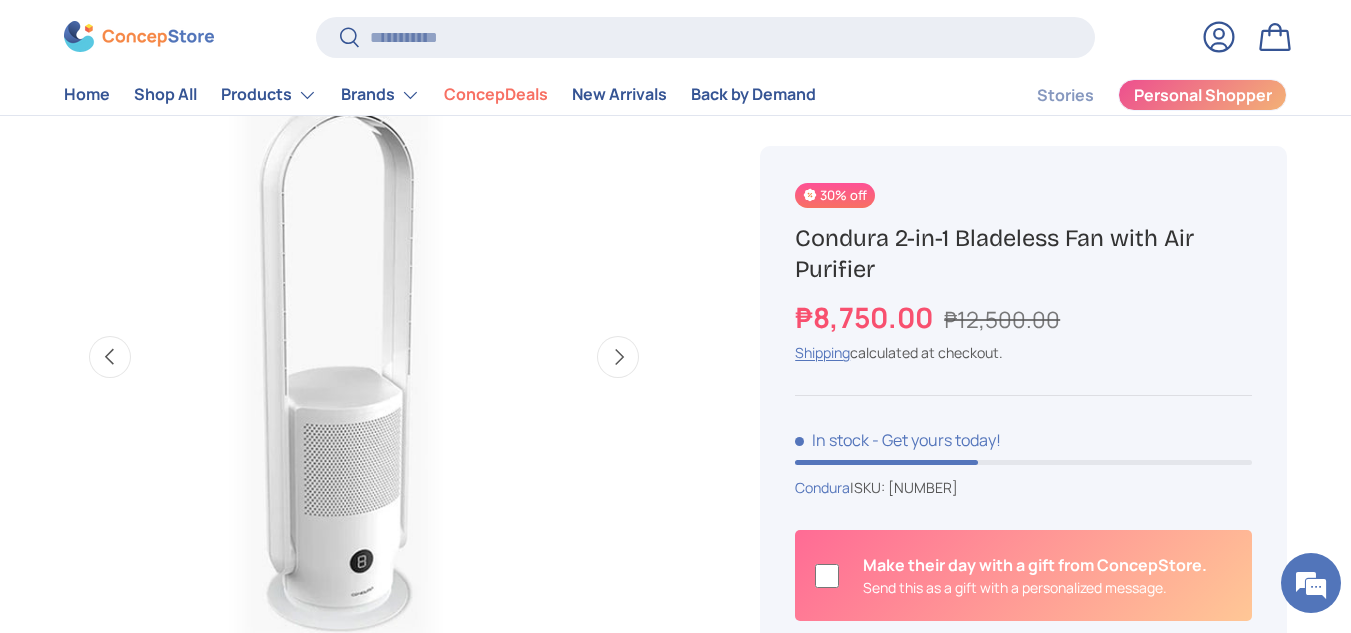 scroll, scrollTop: 0, scrollLeft: 1220, axis: horizontal 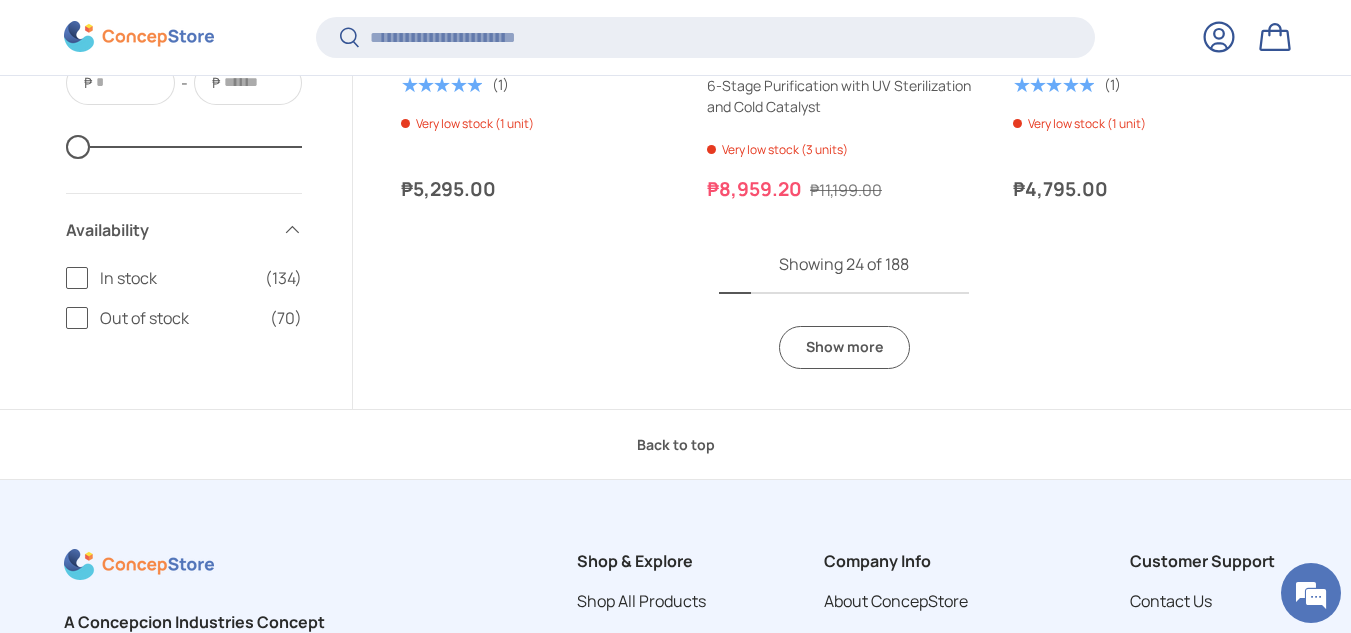 click on "Previous
Next
15% off
Carrier 12L White Dehumidifier
Silent dehumidifier for humidity control and mold prevention
★★★★★
(5)
In stock
₱8,924.15
₱10,499.00
Unit price
/
Unavailable
Add to cart" at bounding box center (844, -1840) 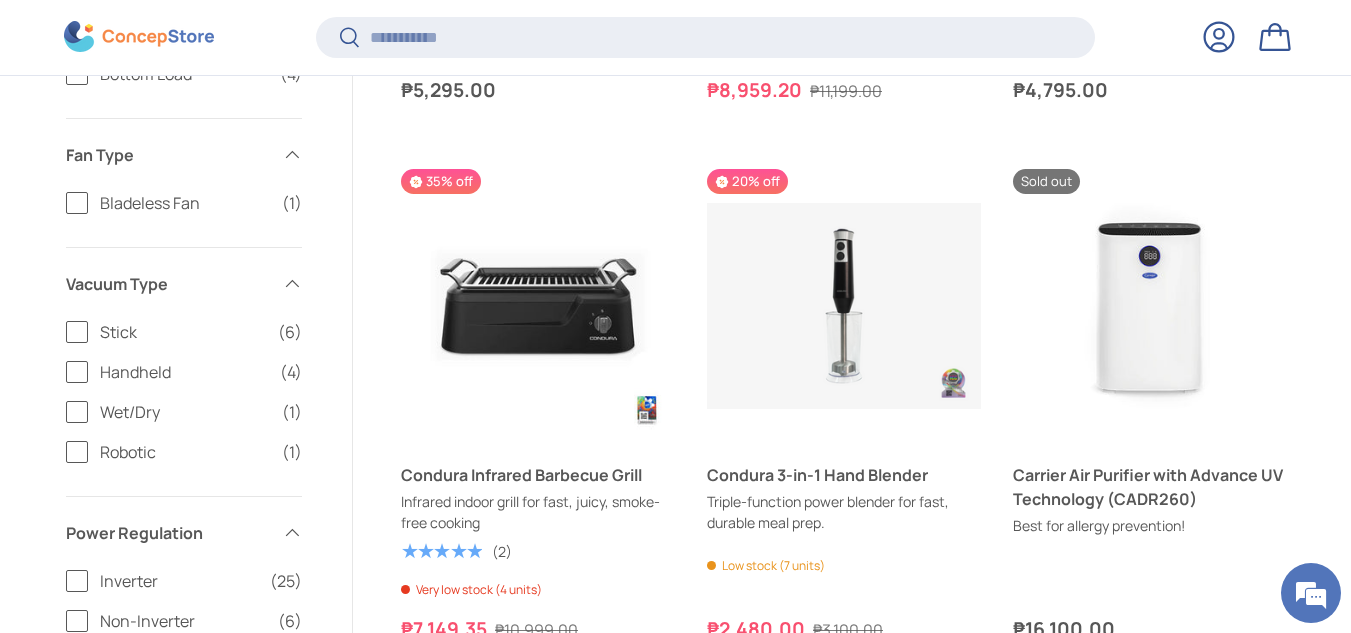 scroll, scrollTop: 4696, scrollLeft: 0, axis: vertical 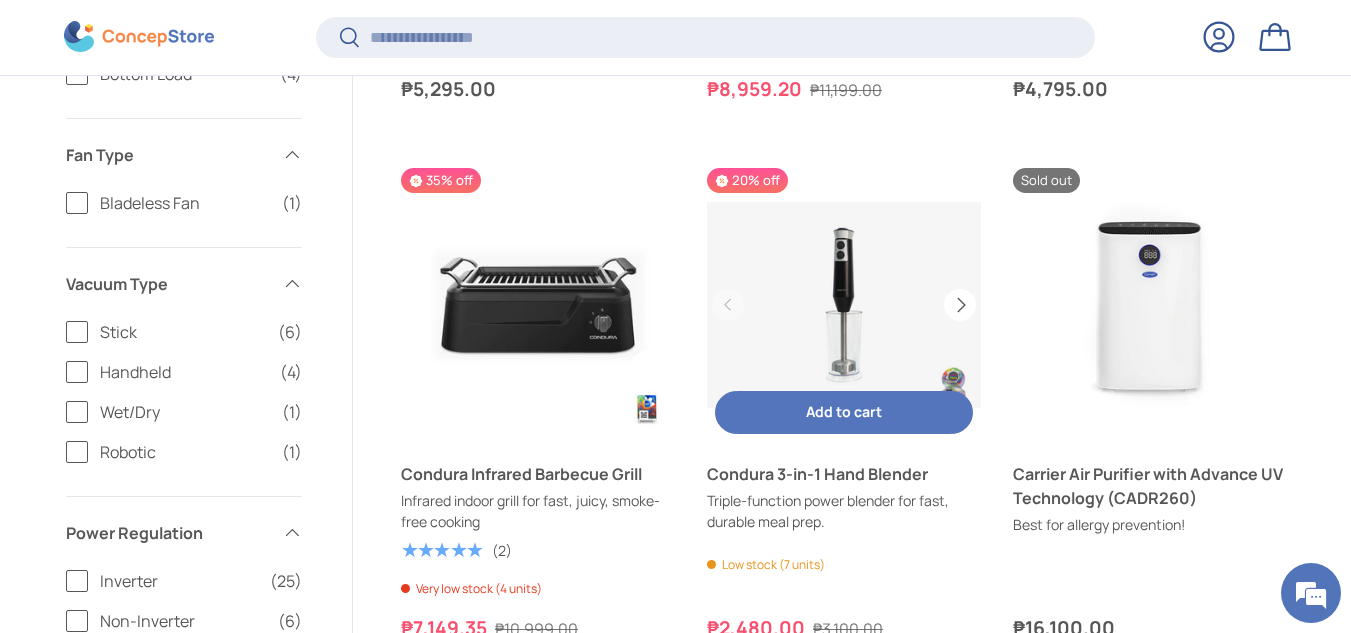 click on "Next" at bounding box center [960, 305] 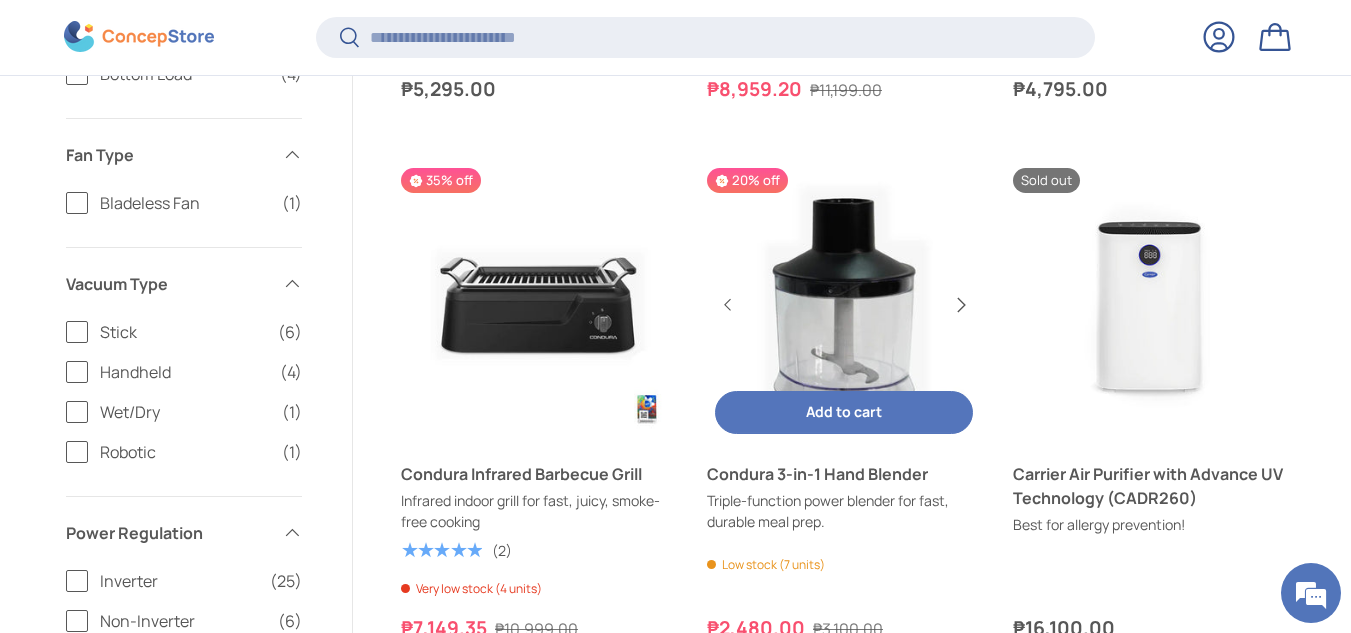 click on "Next" at bounding box center [960, 305] 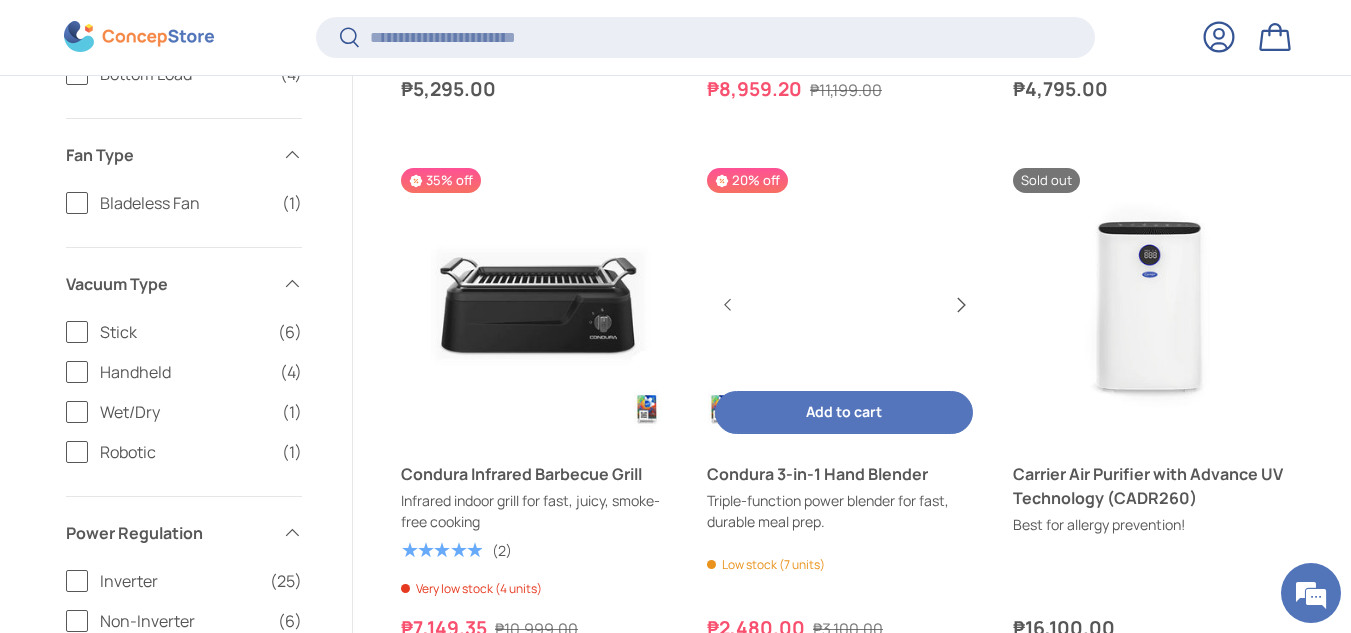 scroll, scrollTop: 0, scrollLeft: 548, axis: horizontal 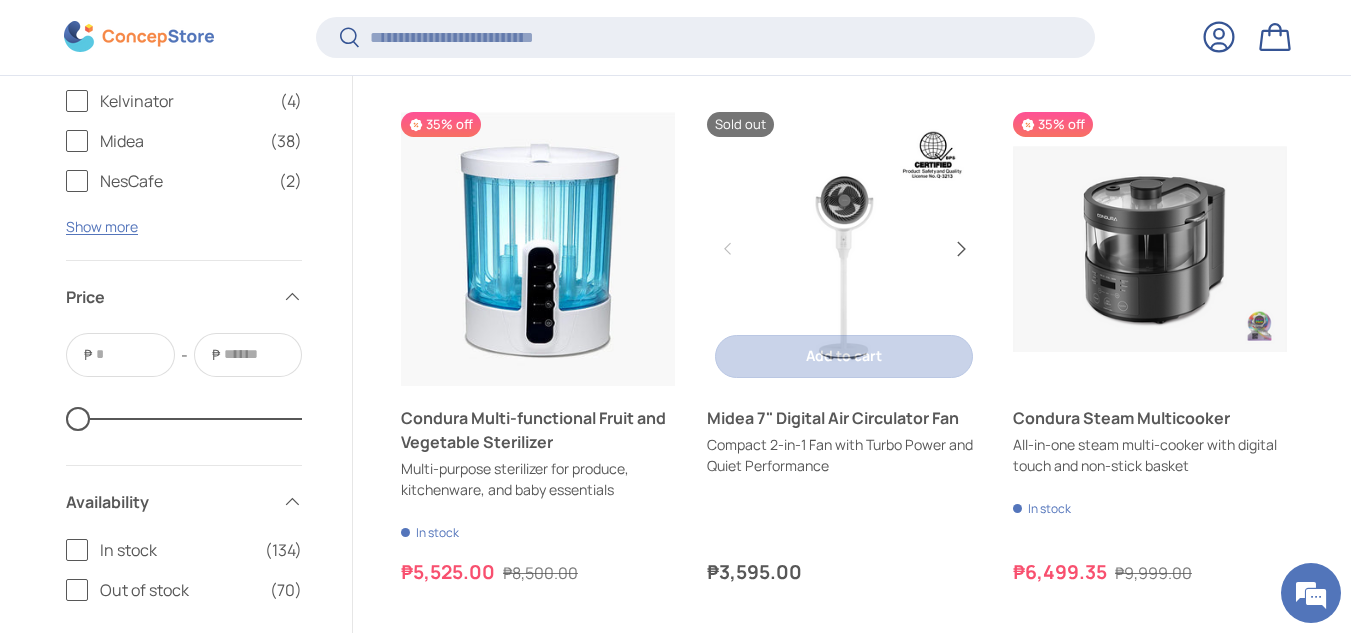 click on "Next" at bounding box center (960, 249) 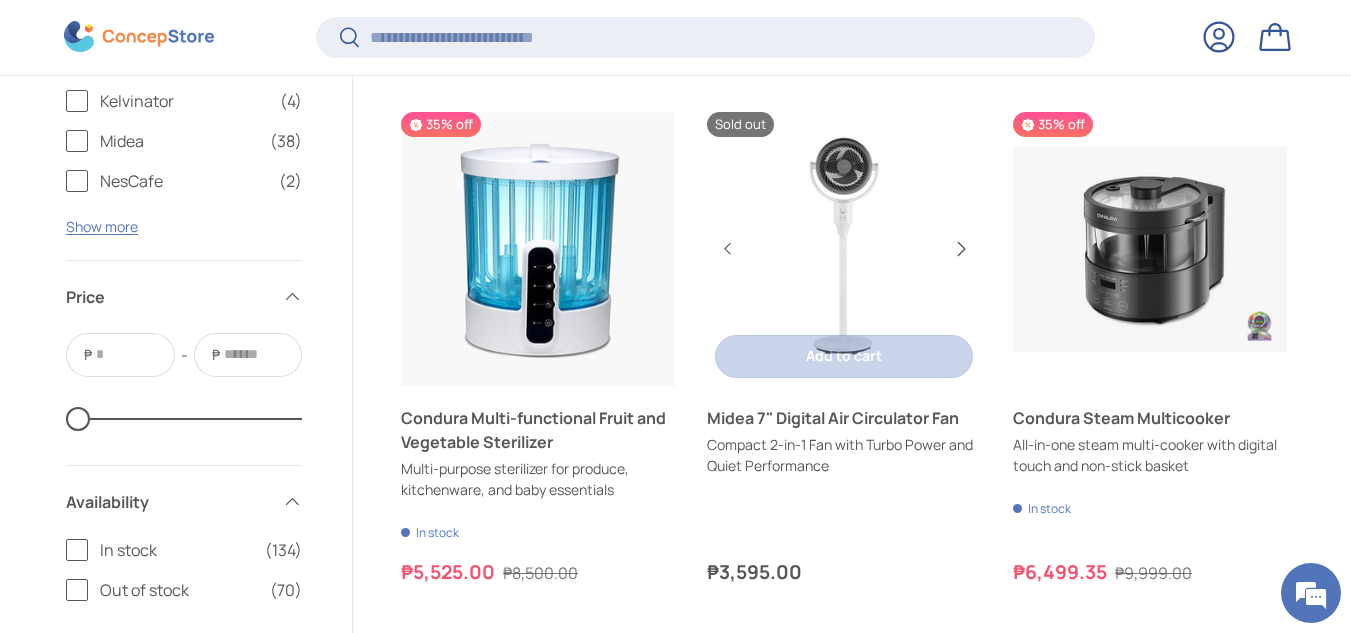 click on "Next" at bounding box center (960, 249) 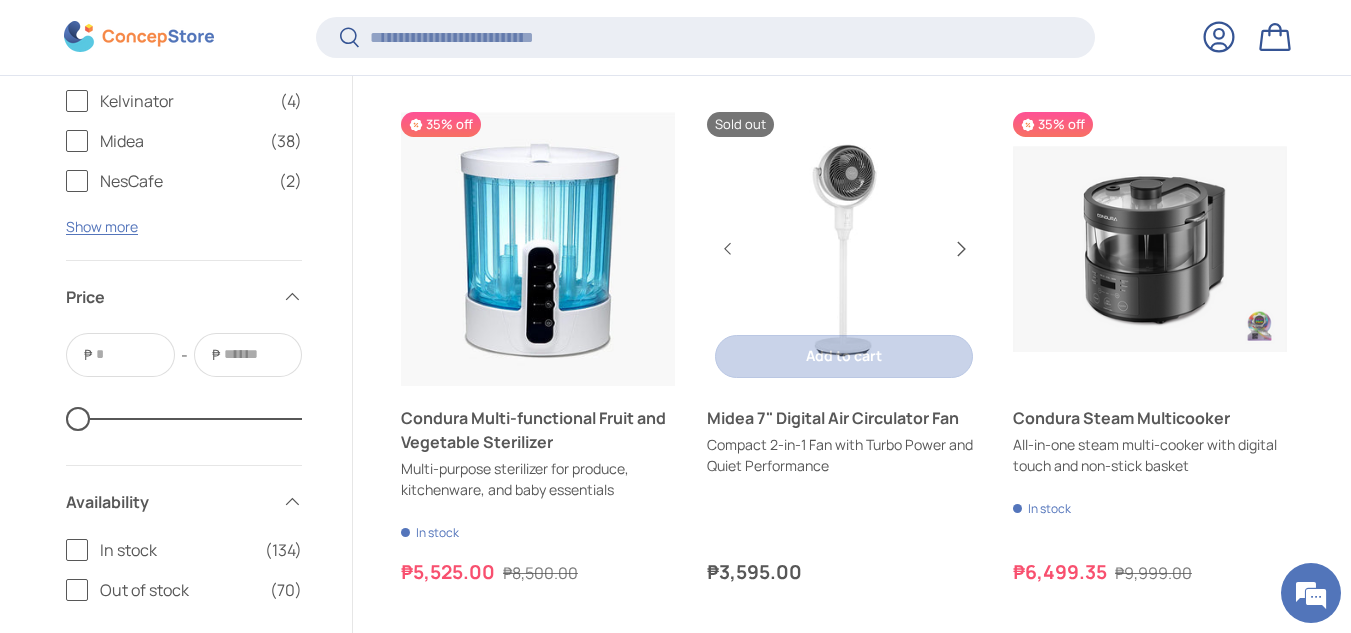 click on "Next" at bounding box center [960, 249] 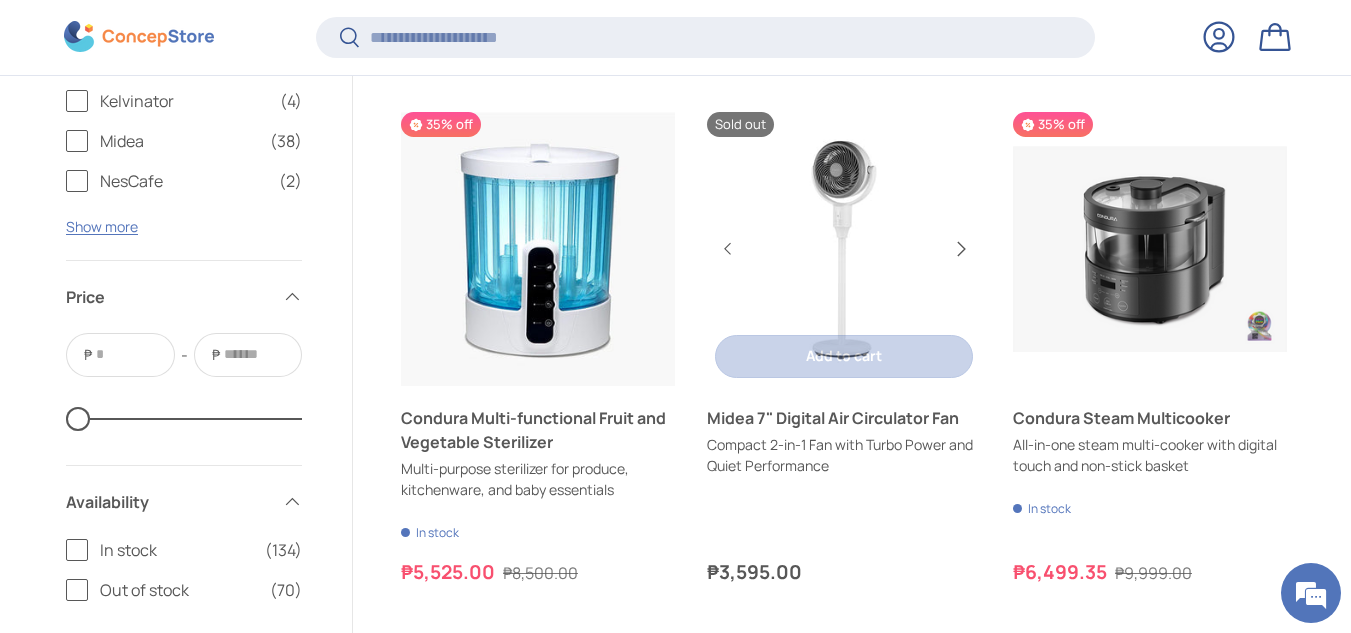 click on "Next" at bounding box center (960, 249) 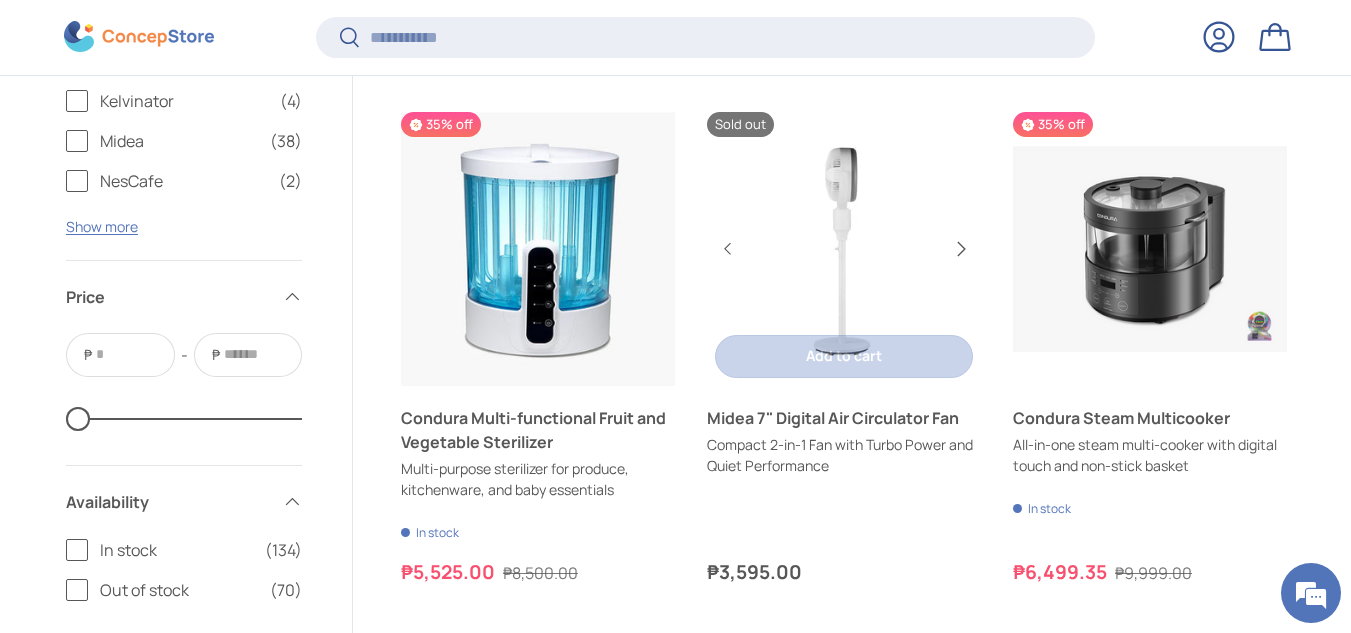 click on "Next" at bounding box center [960, 249] 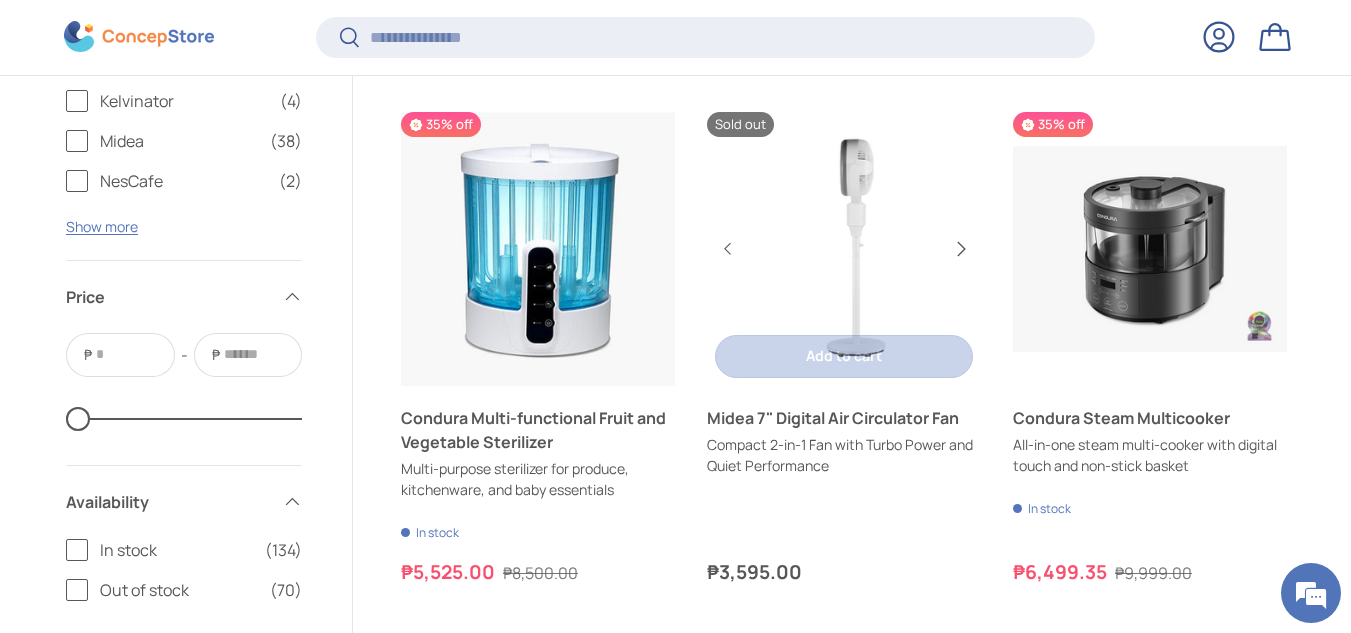 scroll, scrollTop: 0, scrollLeft: 1370, axis: horizontal 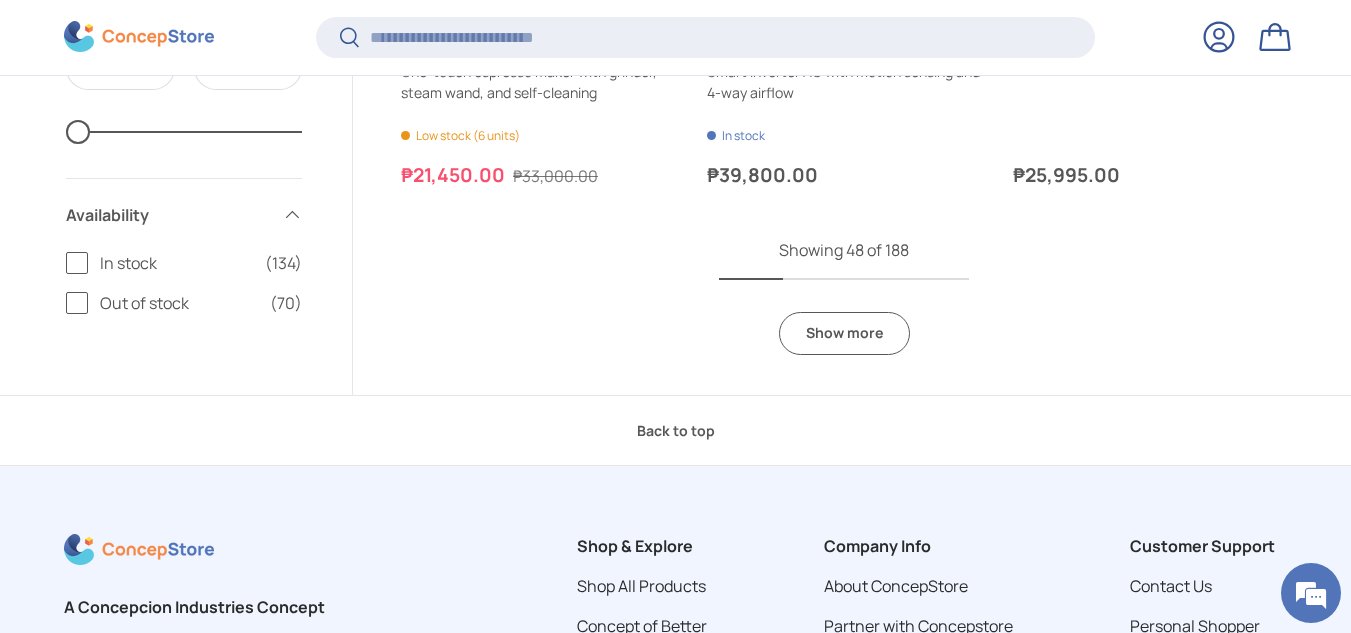 click on "Show more" at bounding box center [844, 333] 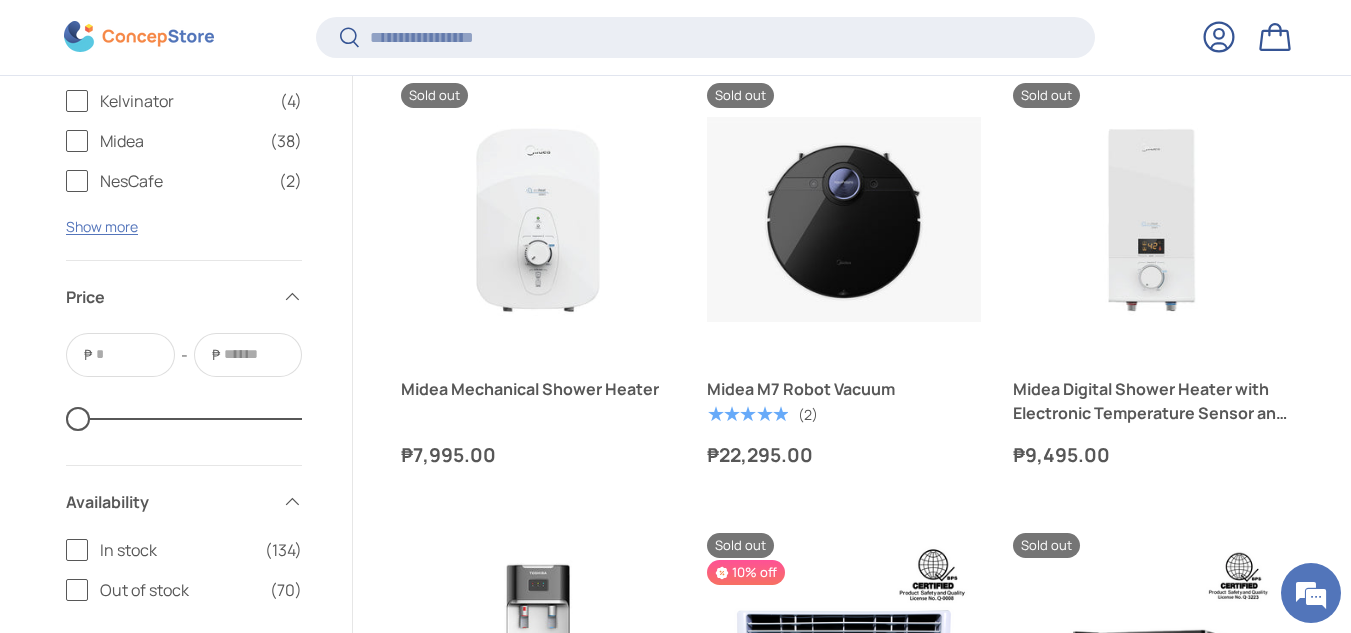 scroll, scrollTop: 11496, scrollLeft: 0, axis: vertical 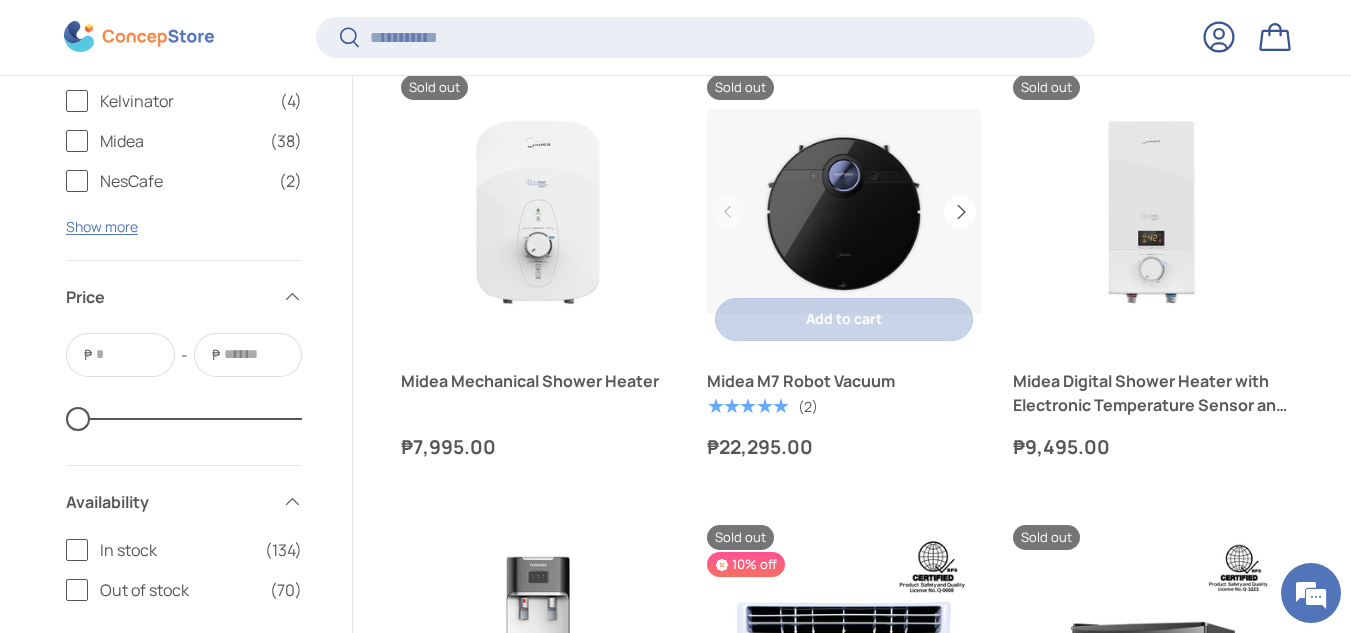 click on "Next" at bounding box center (960, 212) 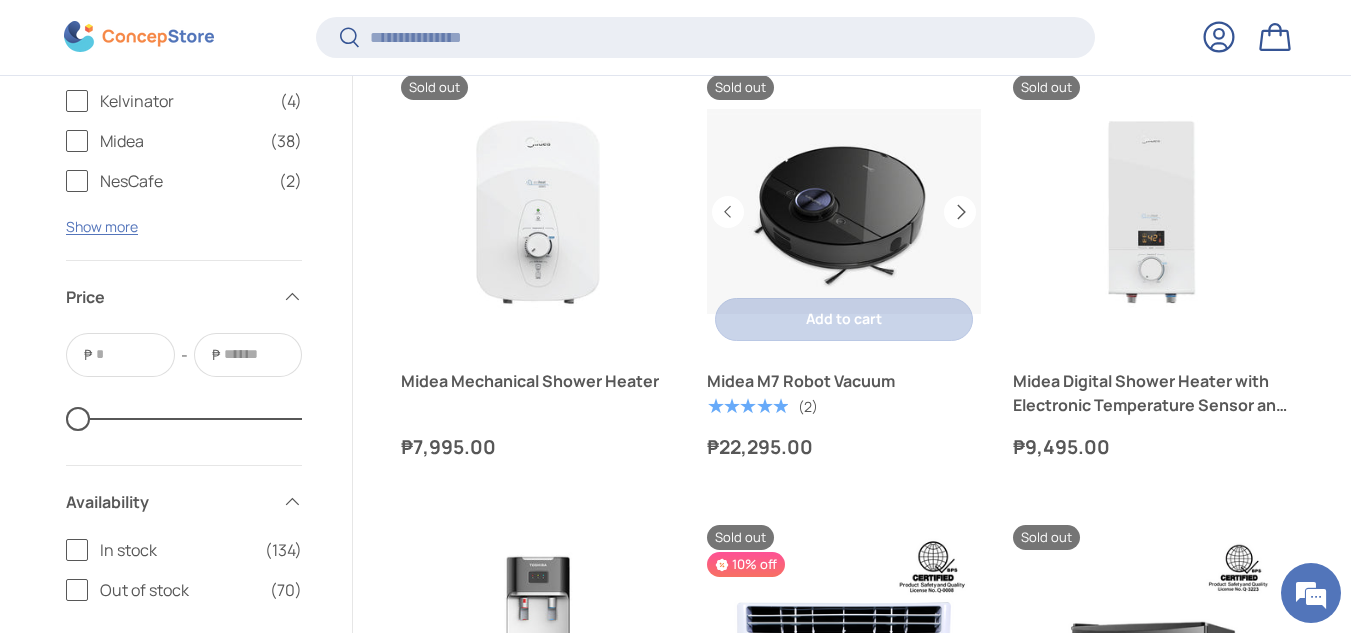 click on "Next" at bounding box center [960, 212] 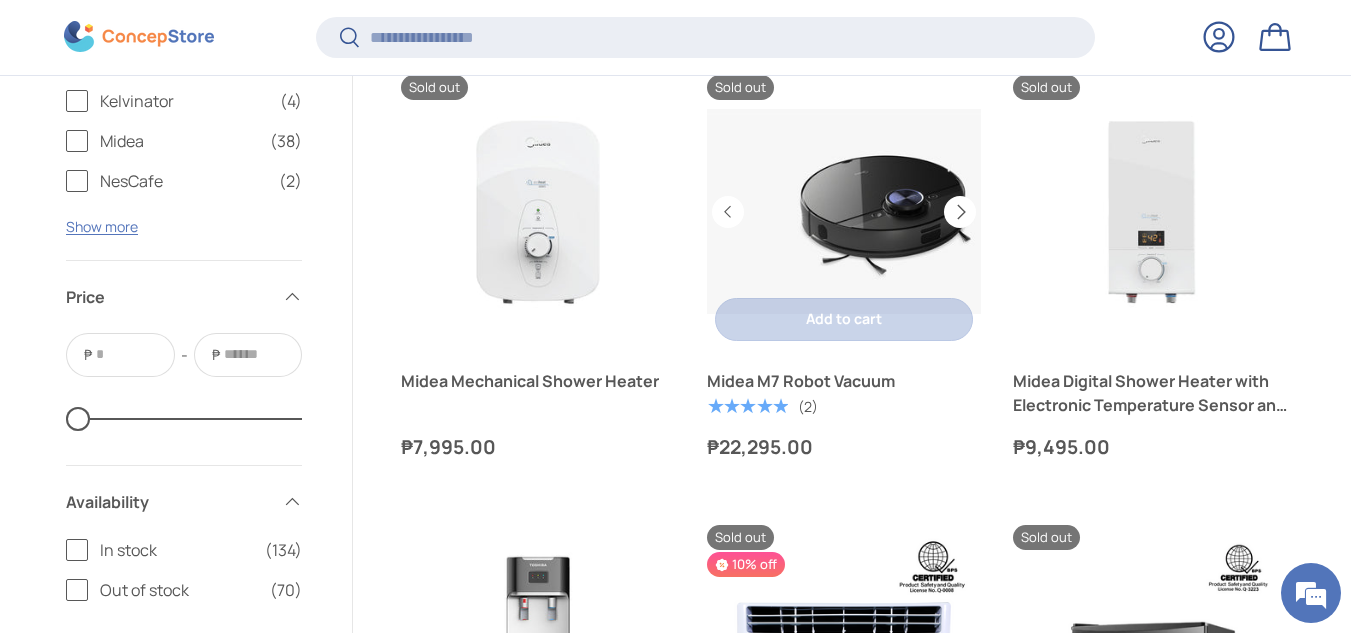 scroll, scrollTop: 0, scrollLeft: 548, axis: horizontal 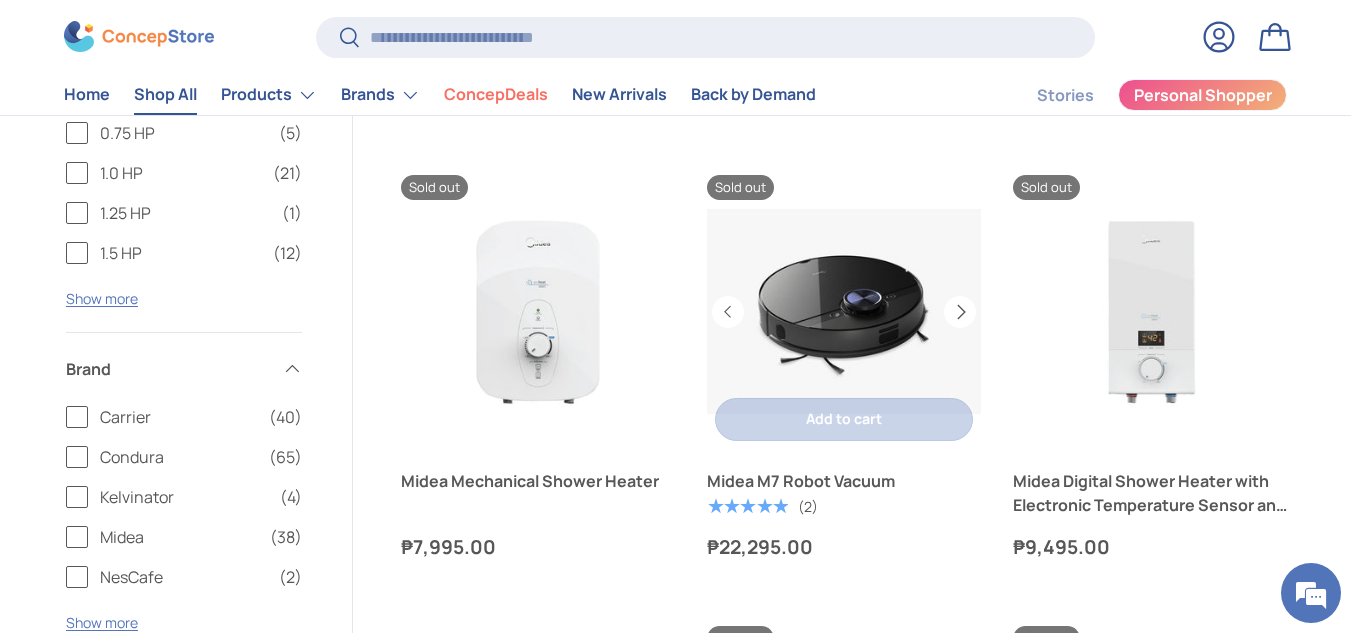 click on "Next" at bounding box center (960, 312) 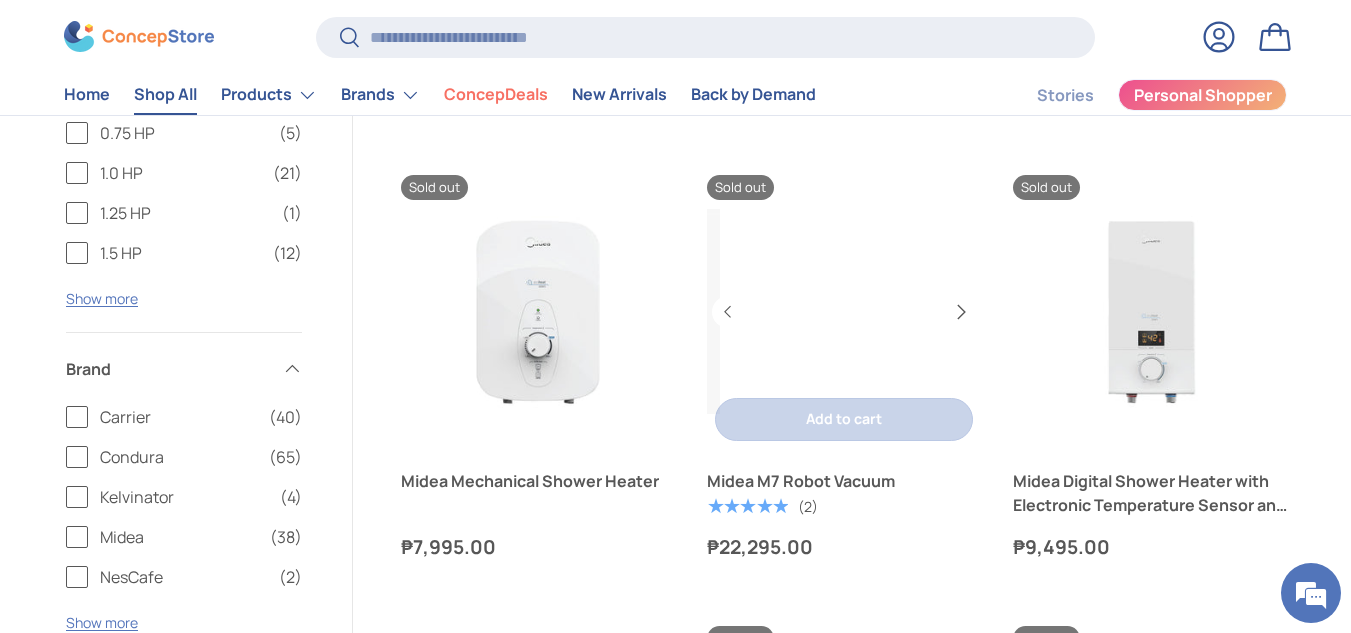 scroll, scrollTop: 0, scrollLeft: 822, axis: horizontal 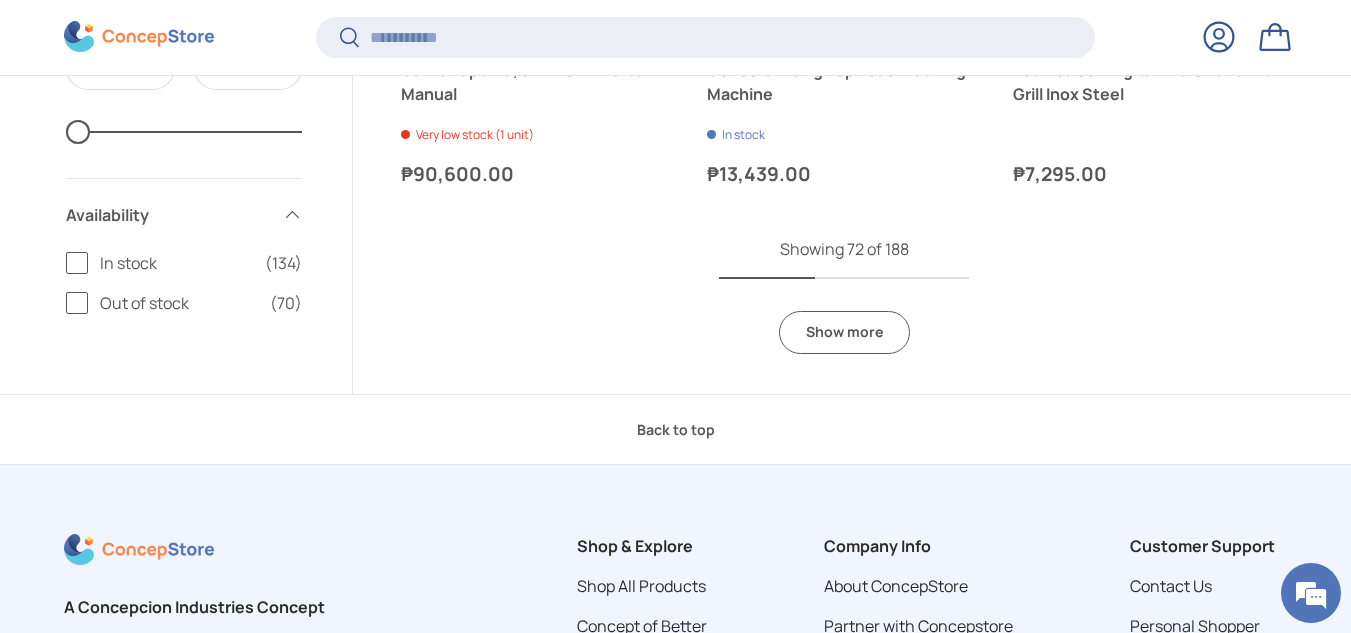 click on "Show more" at bounding box center [844, 332] 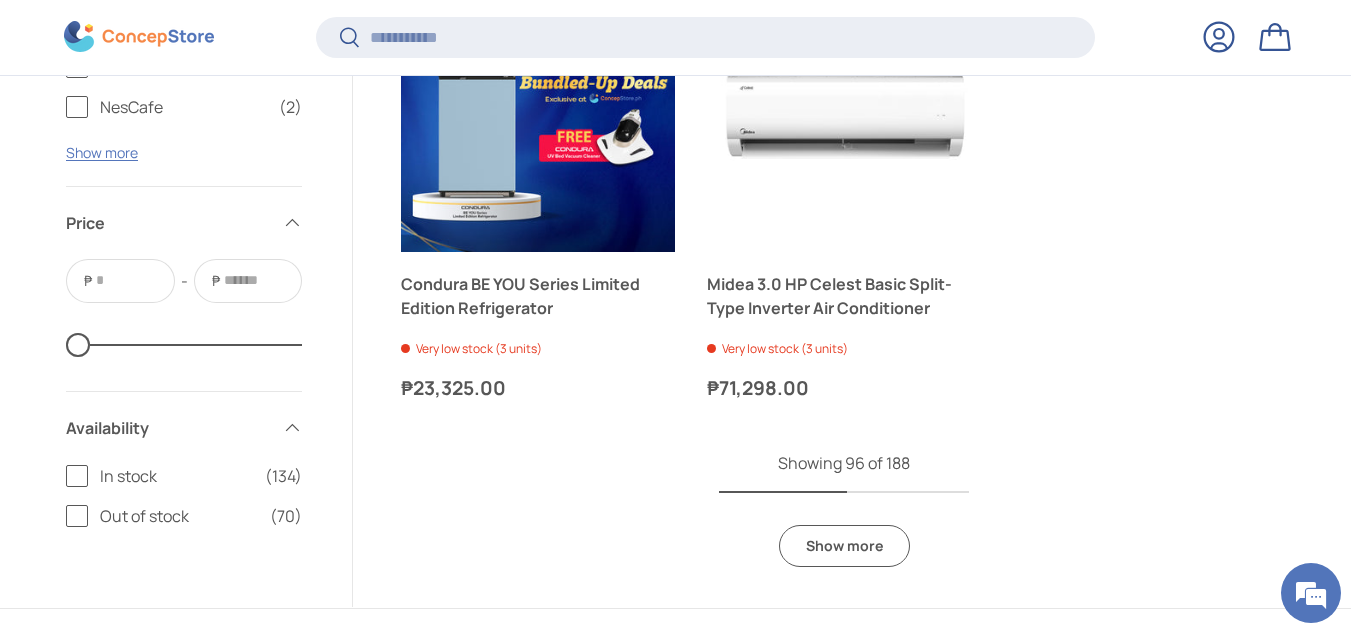 scroll, scrollTop: 16796, scrollLeft: 0, axis: vertical 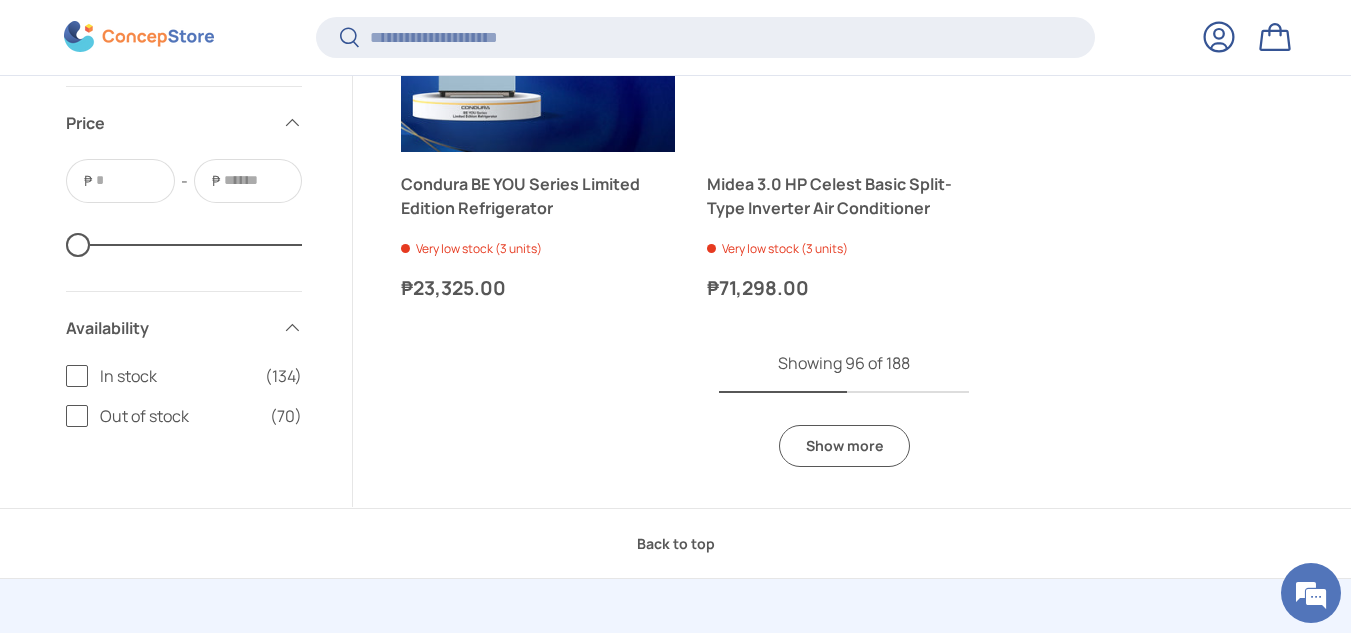 click on "Show more" at bounding box center [844, 446] 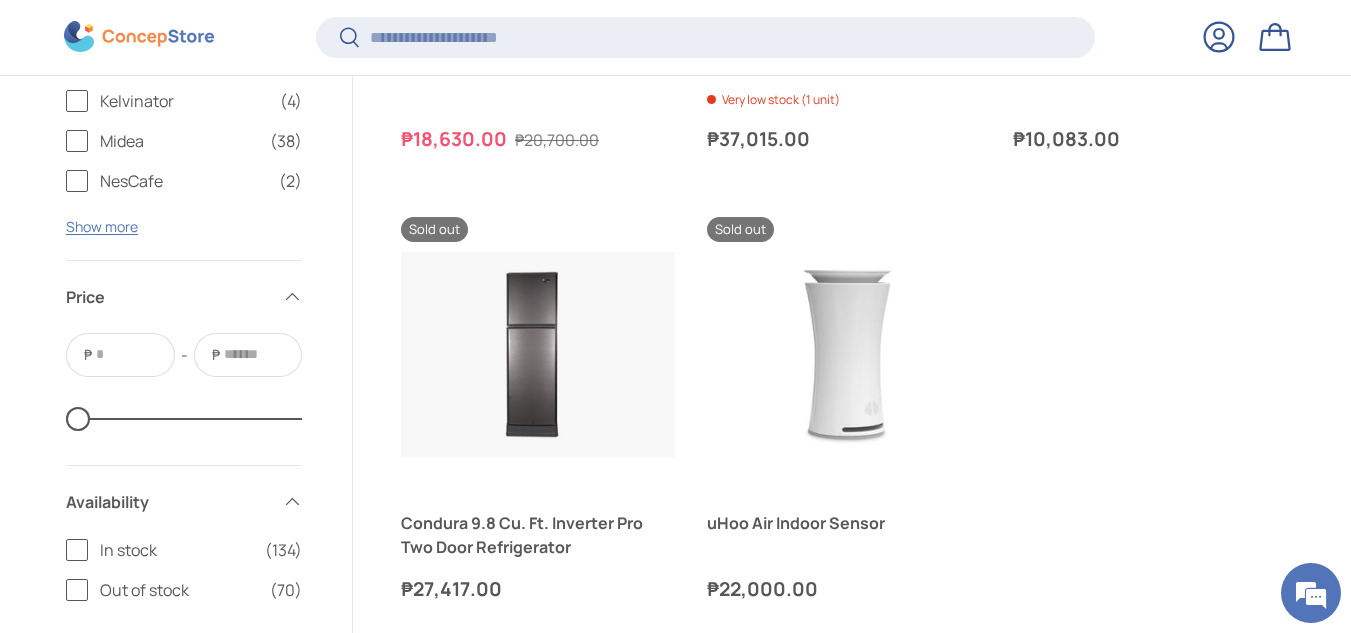scroll, scrollTop: 20696, scrollLeft: 0, axis: vertical 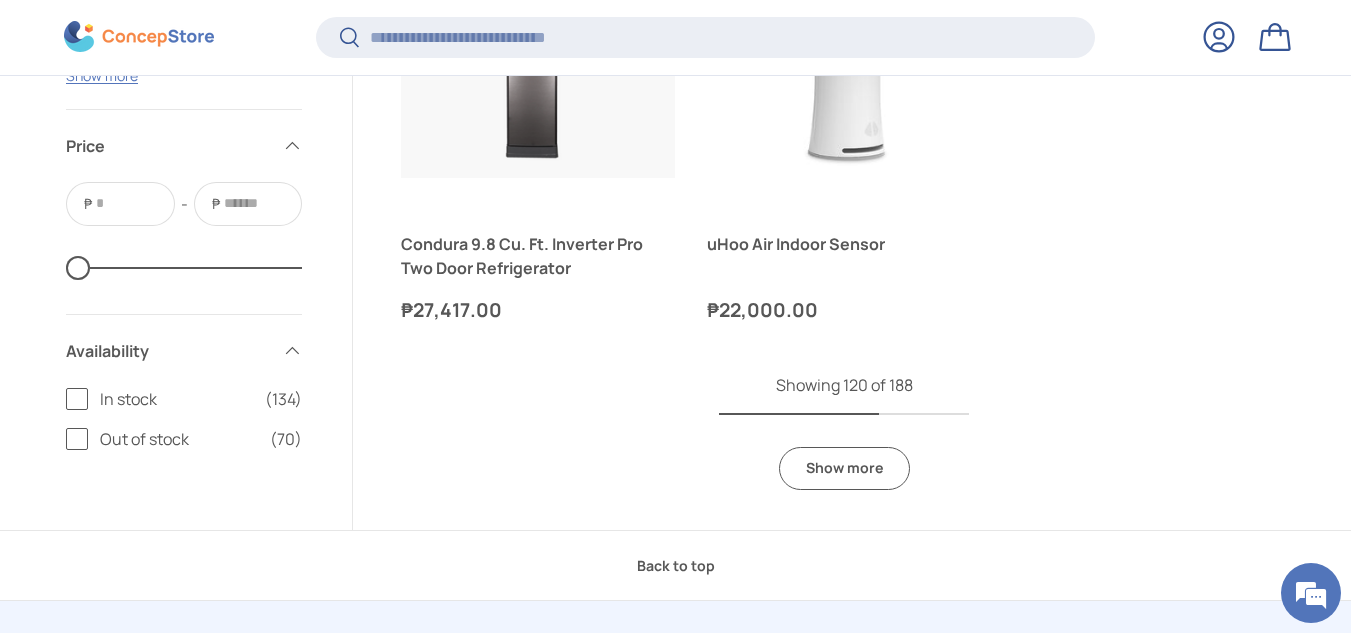 click on "Show more" at bounding box center [844, 468] 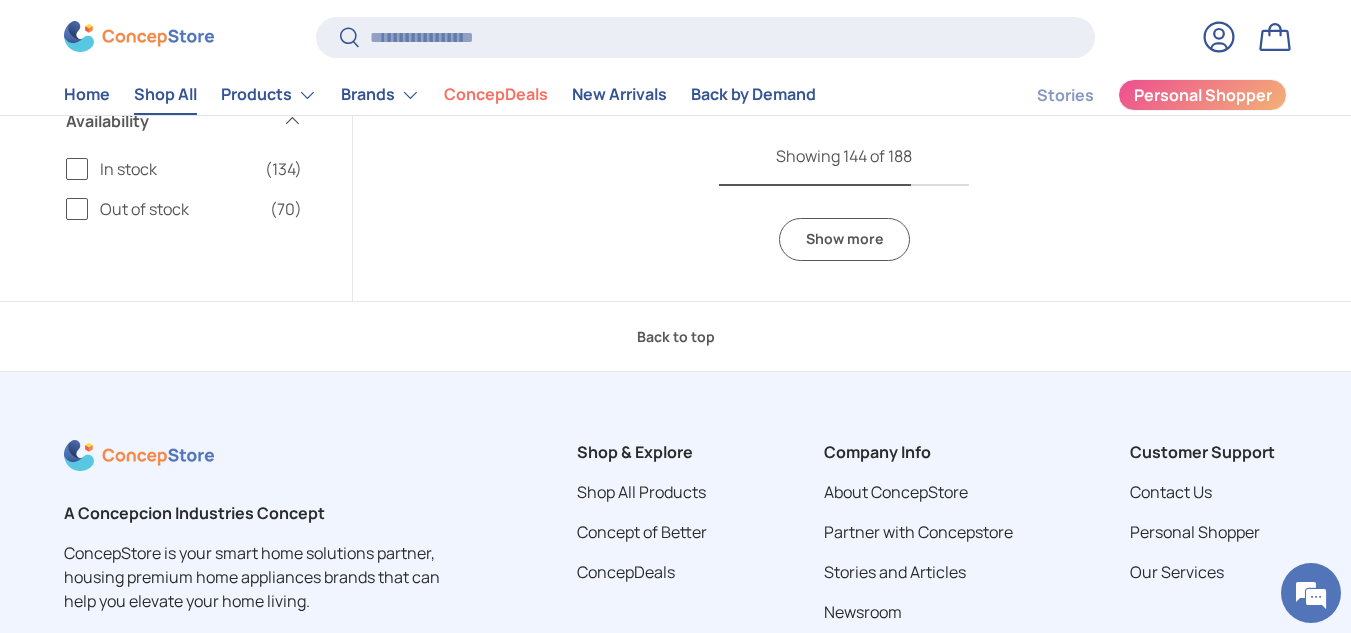 scroll, scrollTop: 24400, scrollLeft: 0, axis: vertical 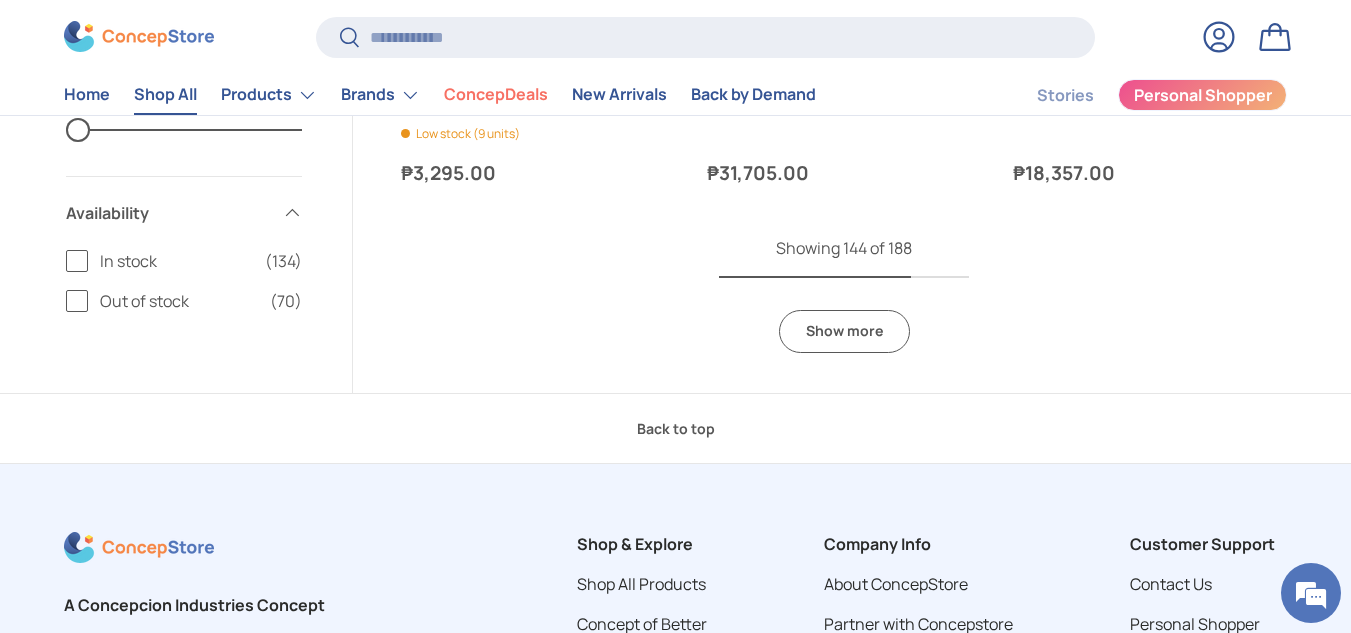 click on "Show more" at bounding box center [844, 331] 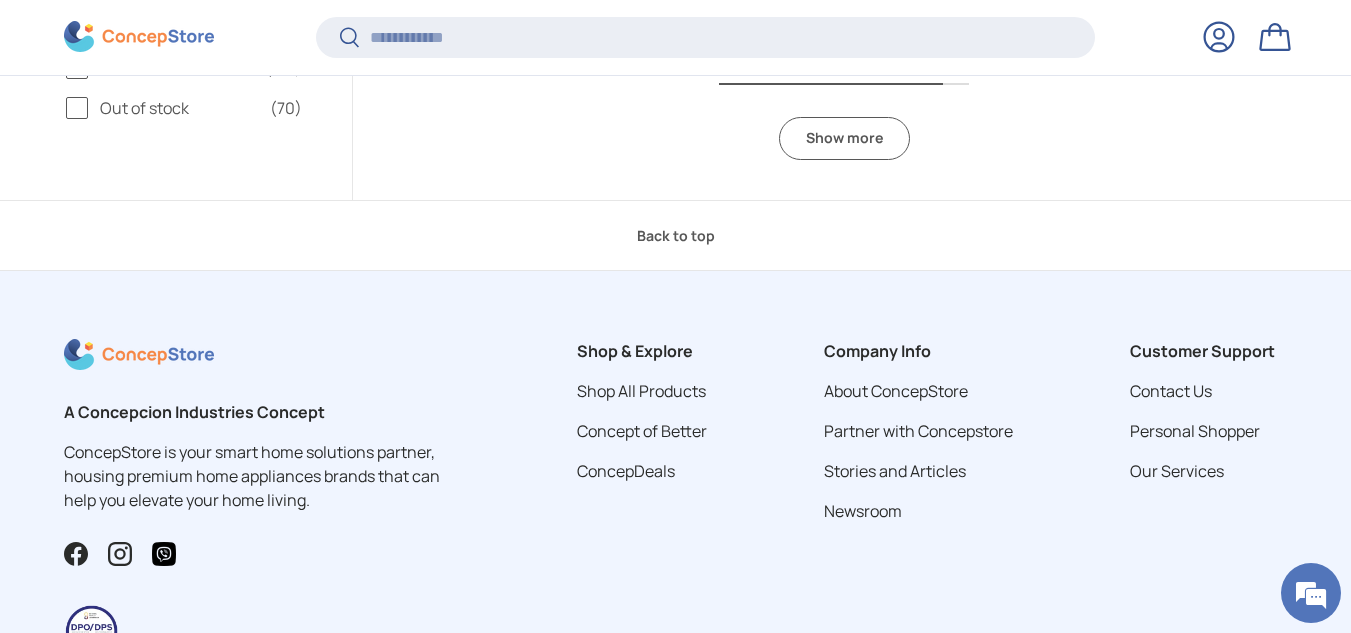 scroll, scrollTop: 28000, scrollLeft: 0, axis: vertical 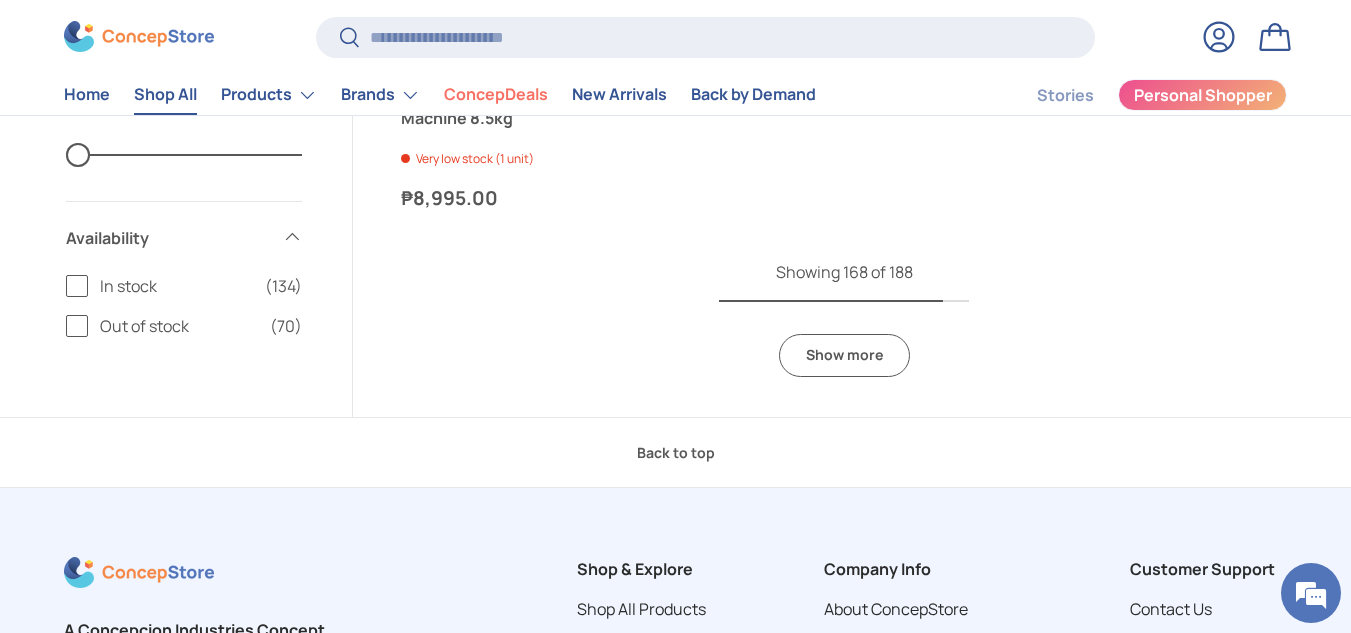 click on "Show more" at bounding box center (844, 355) 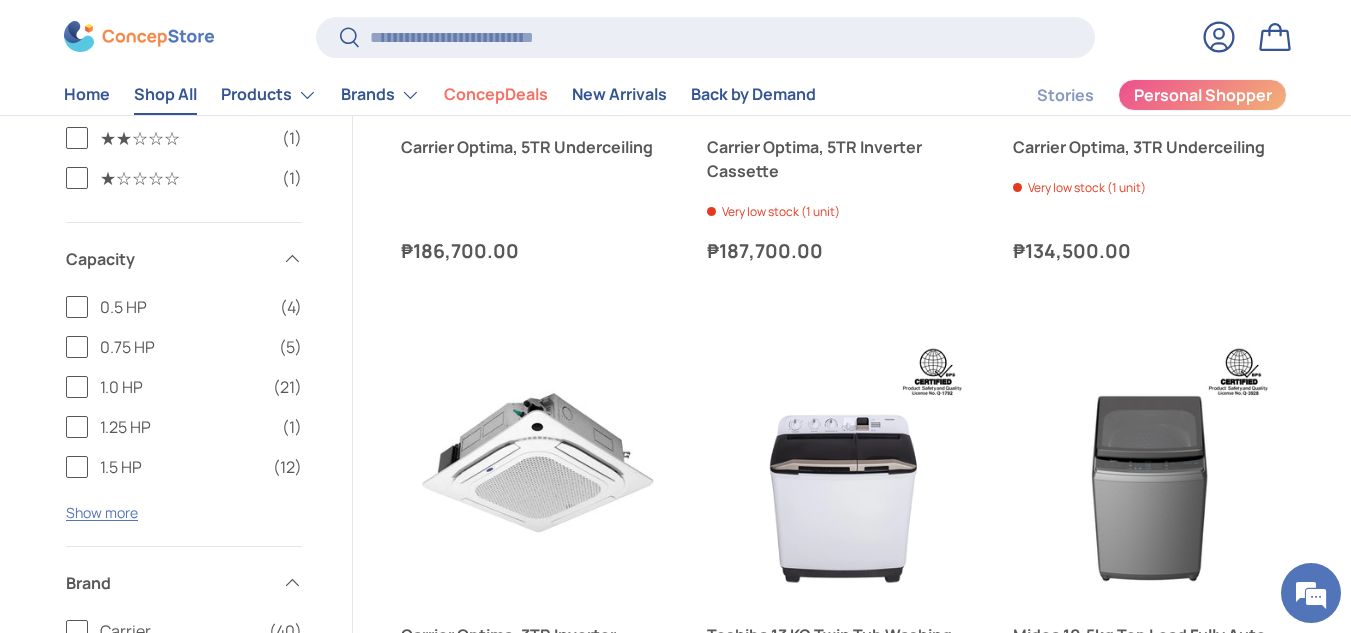 scroll, scrollTop: 29900, scrollLeft: 0, axis: vertical 